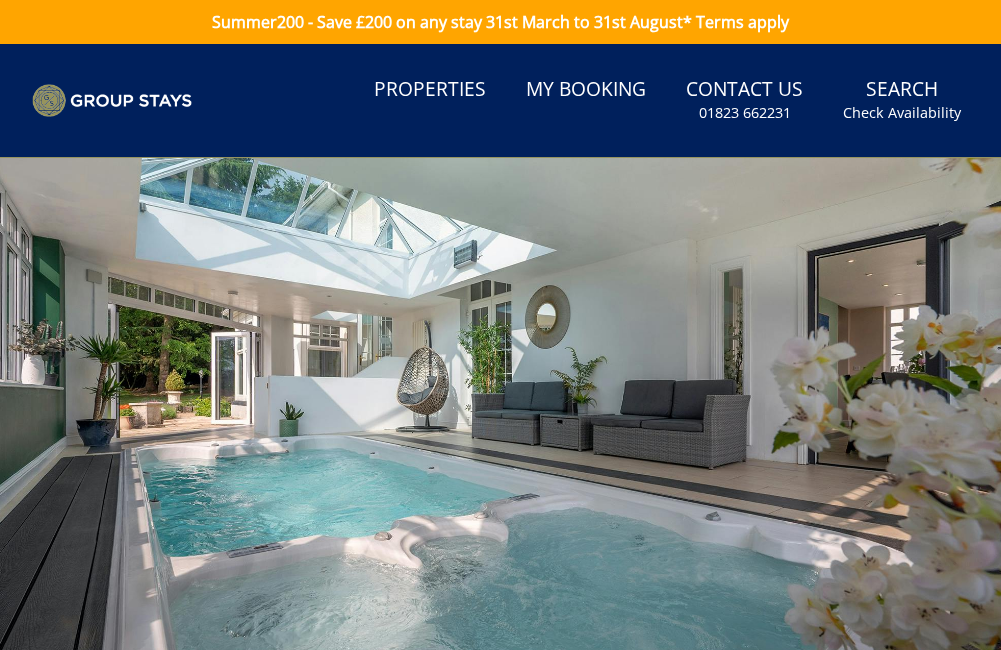 scroll, scrollTop: 743, scrollLeft: 0, axis: vertical 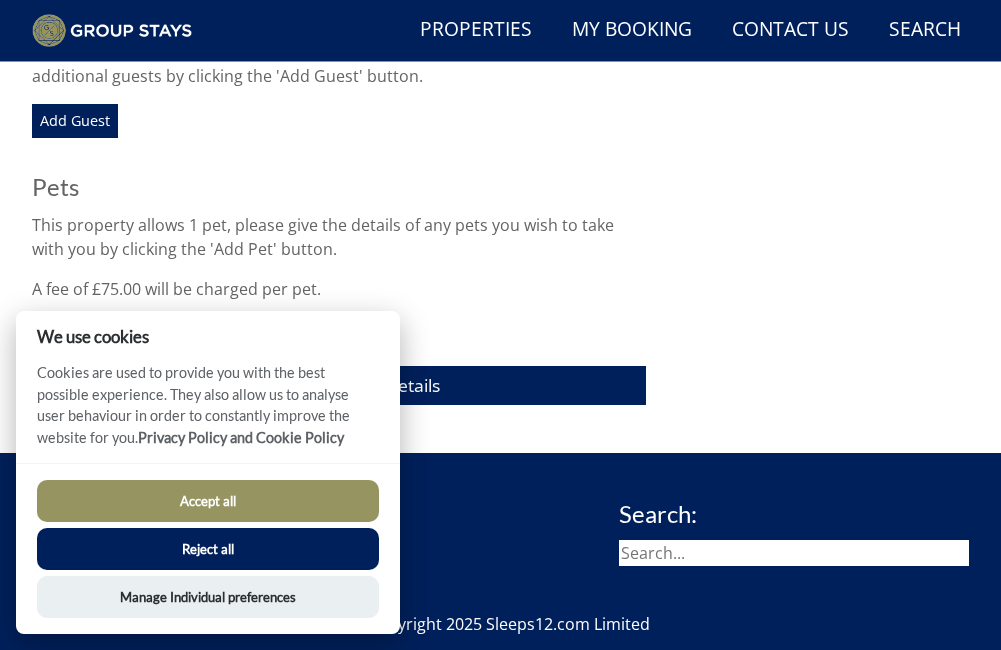 click on "Accept all" at bounding box center (208, 501) 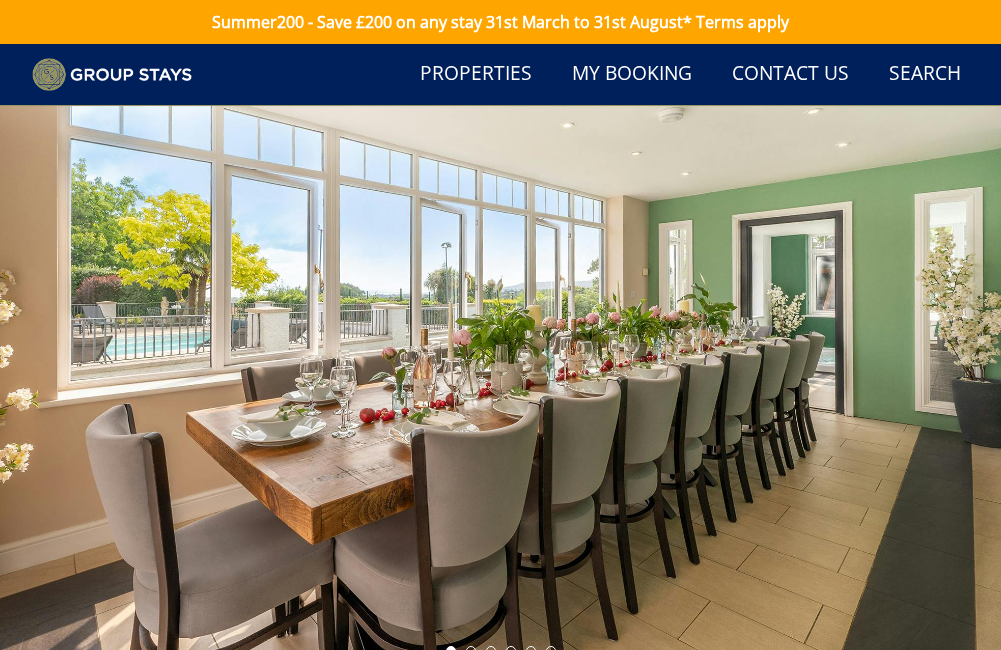 scroll, scrollTop: 1339, scrollLeft: 0, axis: vertical 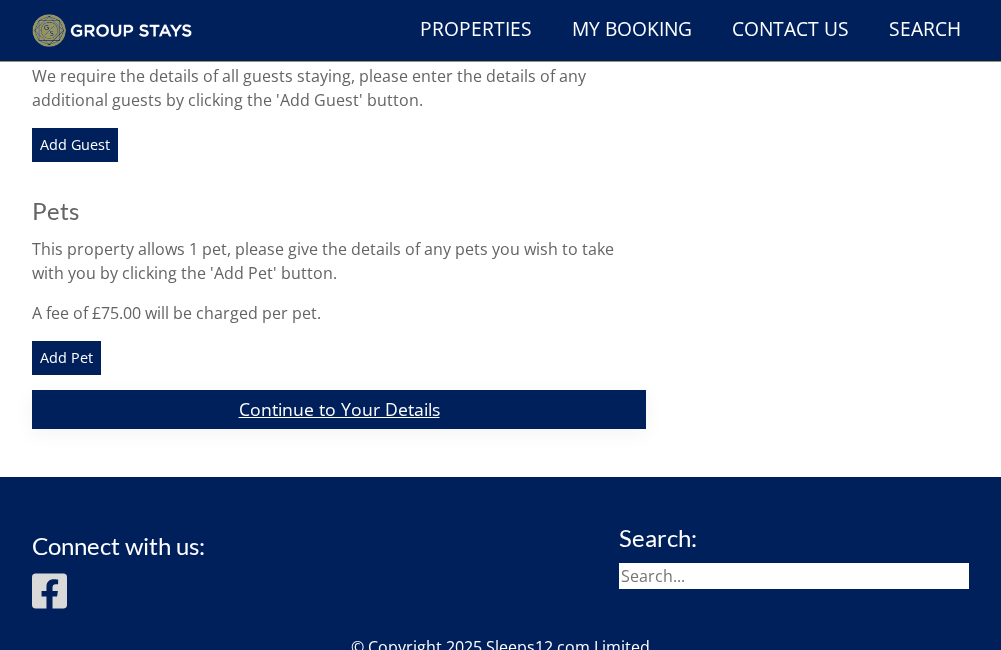 click on "Continue to Your Details" at bounding box center [339, 409] 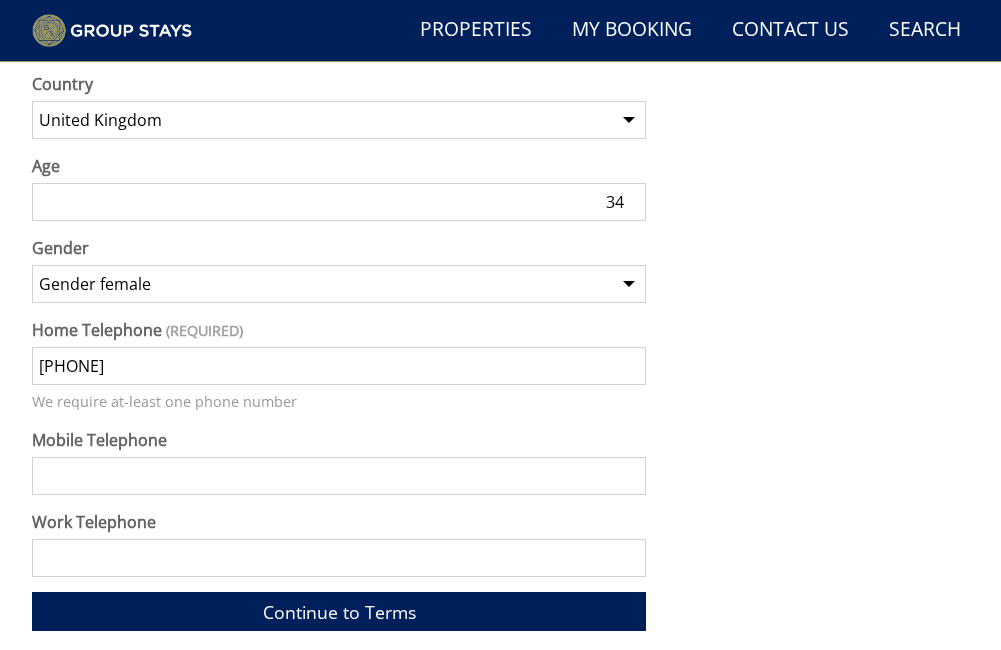 scroll, scrollTop: 1691, scrollLeft: 0, axis: vertical 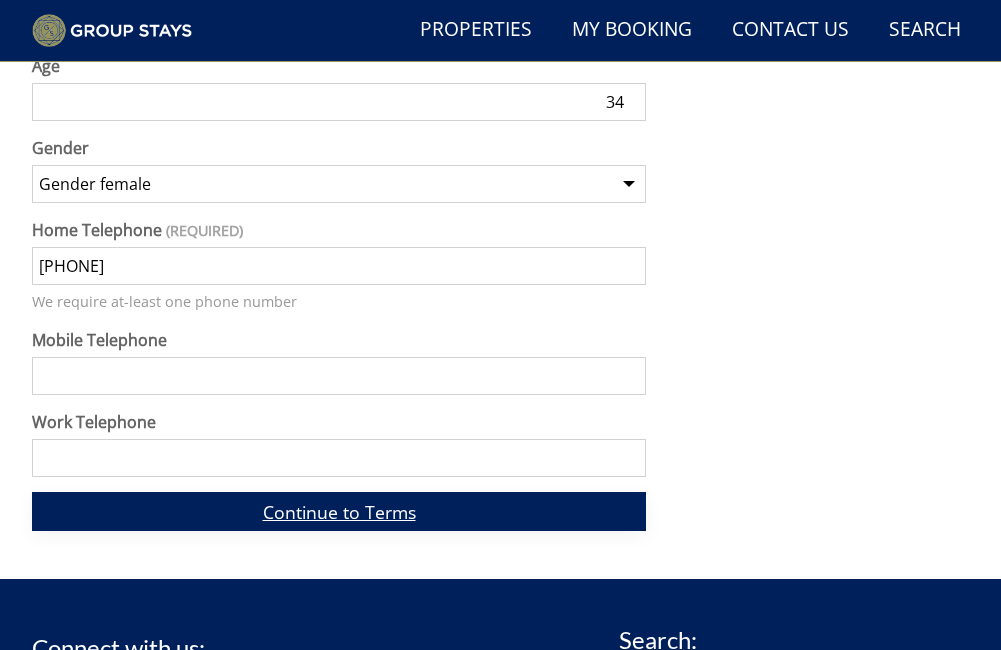 click on "Continue to Terms" at bounding box center [339, 511] 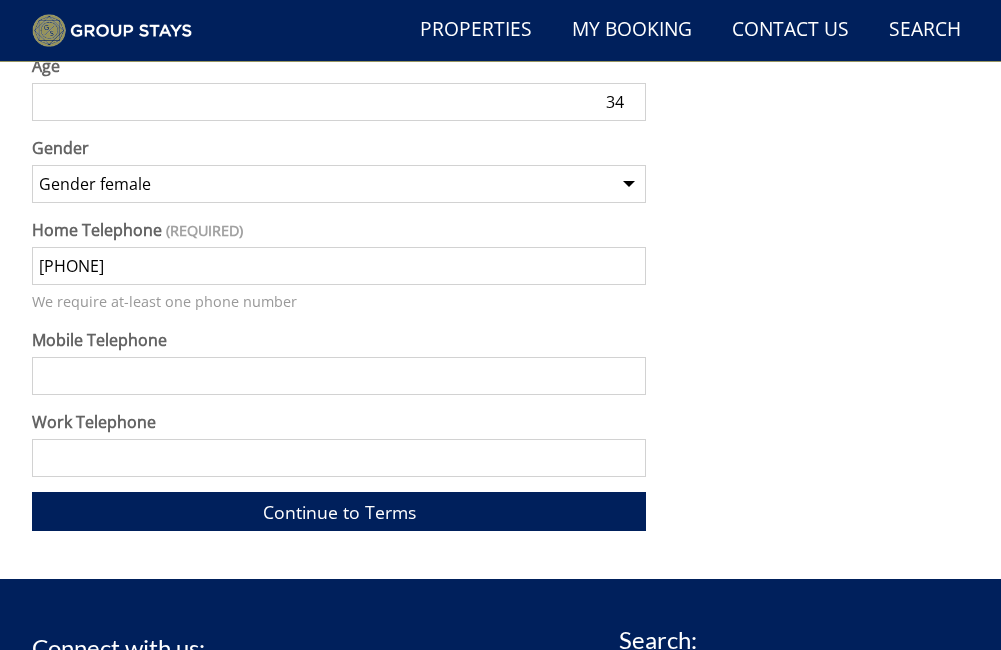 scroll, scrollTop: 691, scrollLeft: 0, axis: vertical 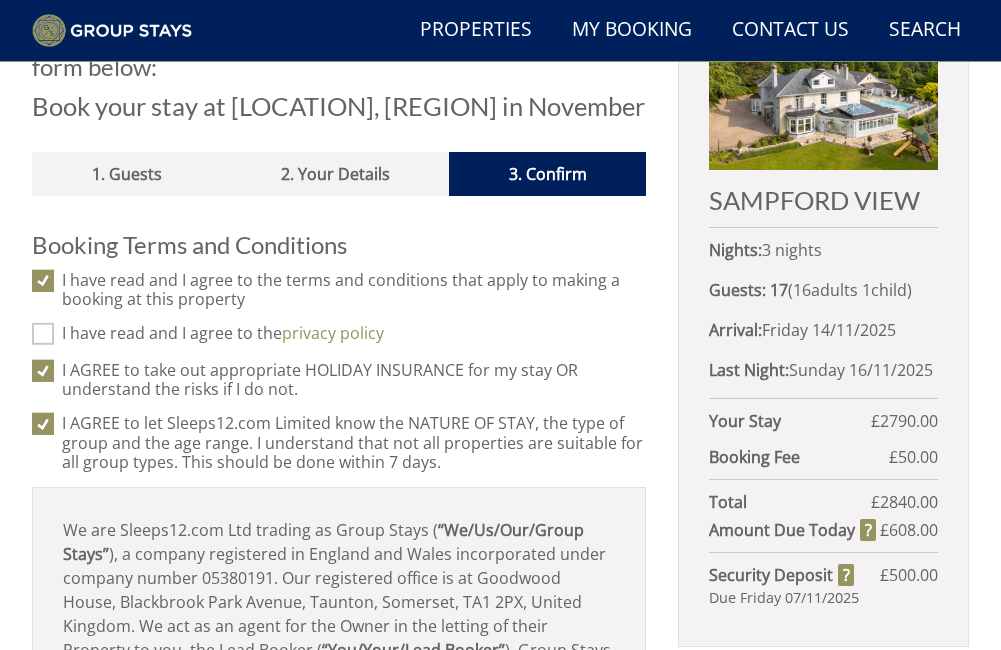 click on "I have read and I agree to the  privacy policy" at bounding box center [43, 334] 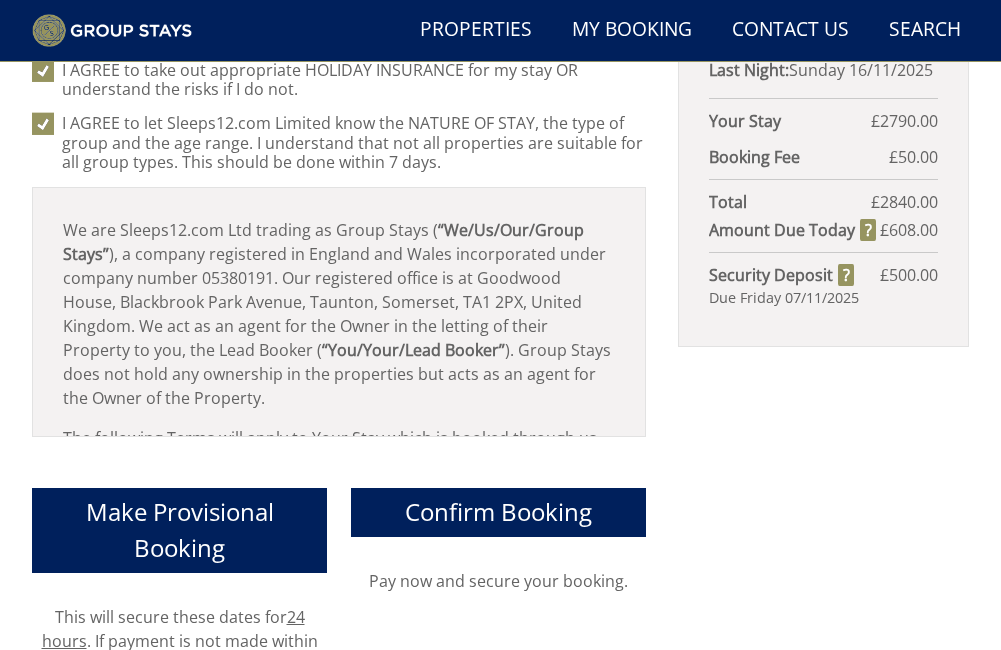 scroll, scrollTop: 1091, scrollLeft: 0, axis: vertical 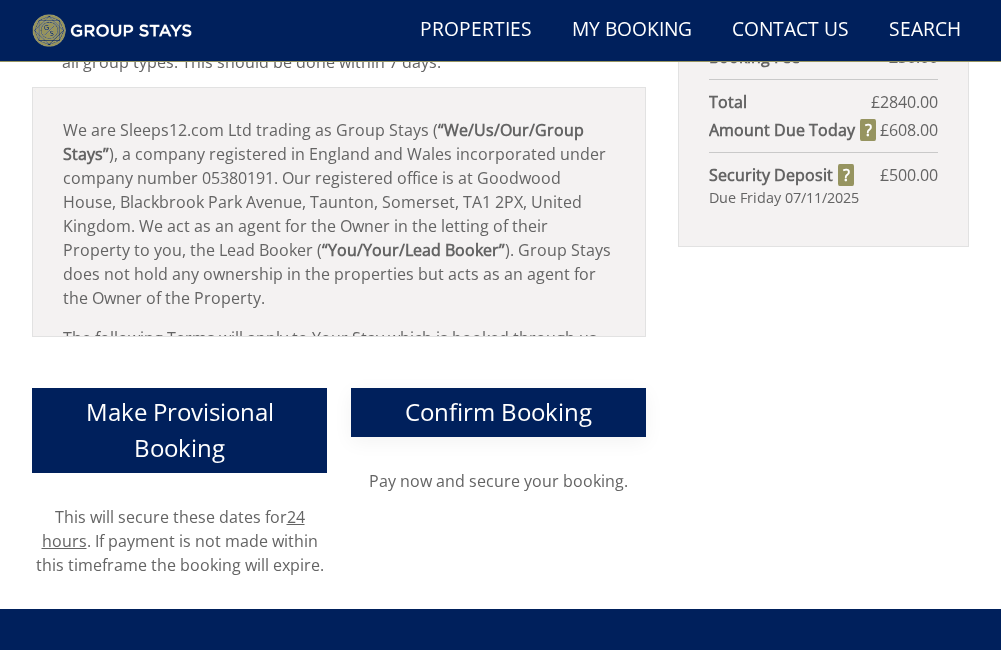 click on "Confirm Booking" at bounding box center (498, 411) 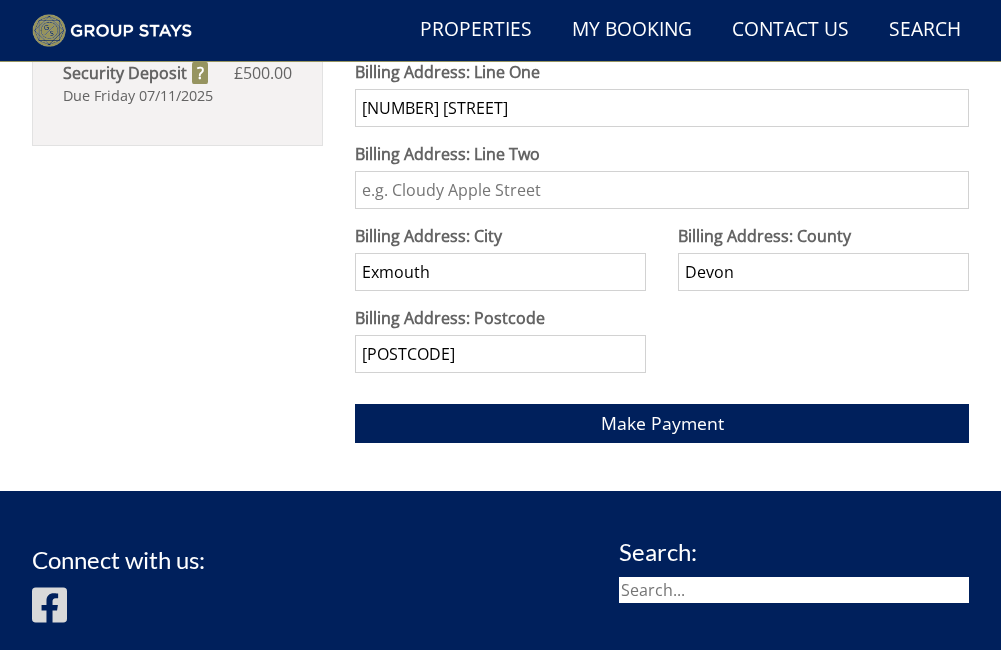 scroll, scrollTop: 1657, scrollLeft: 0, axis: vertical 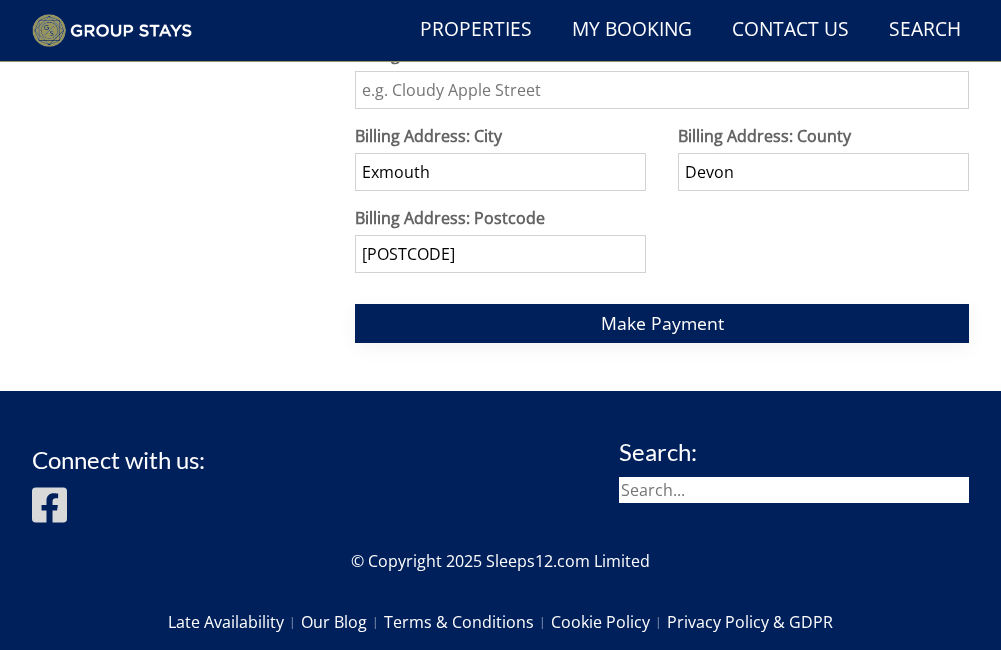 click on "Make Payment" at bounding box center (662, 323) 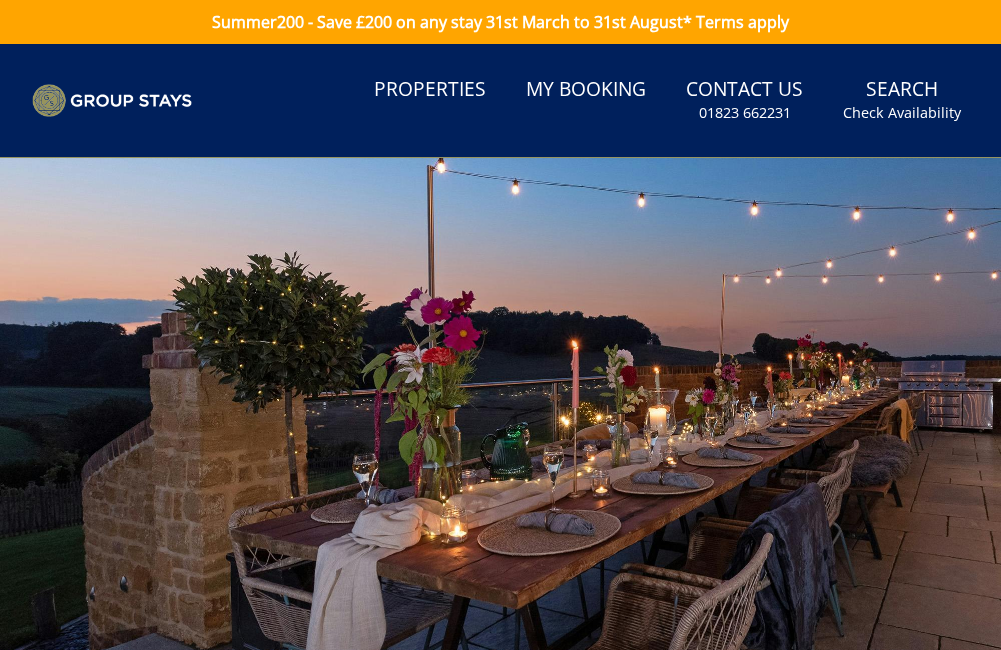 scroll, scrollTop: 0, scrollLeft: 0, axis: both 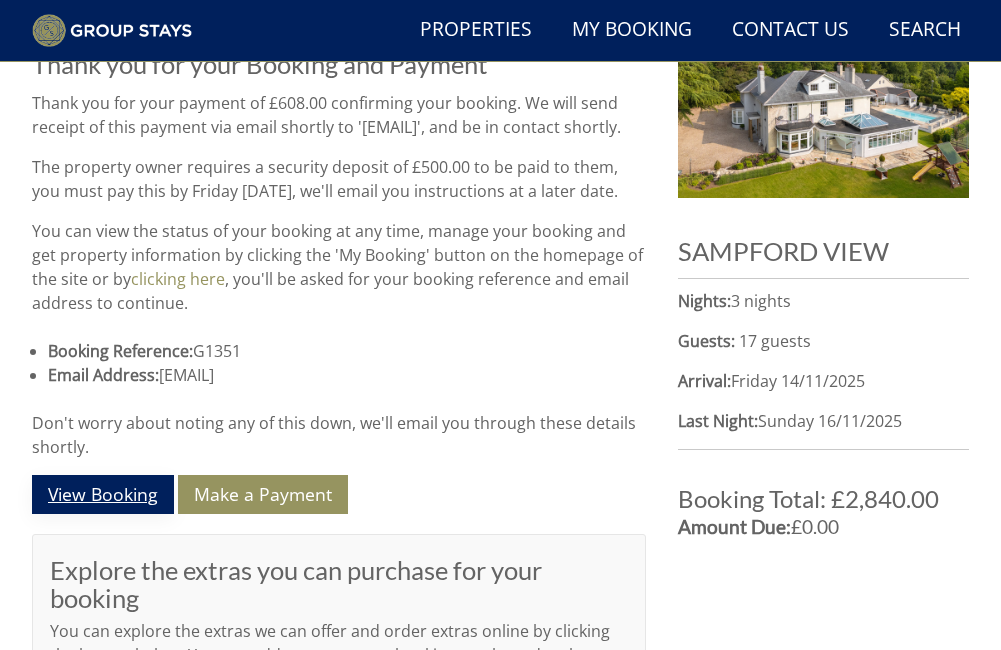 click on "View Booking" at bounding box center [103, 494] 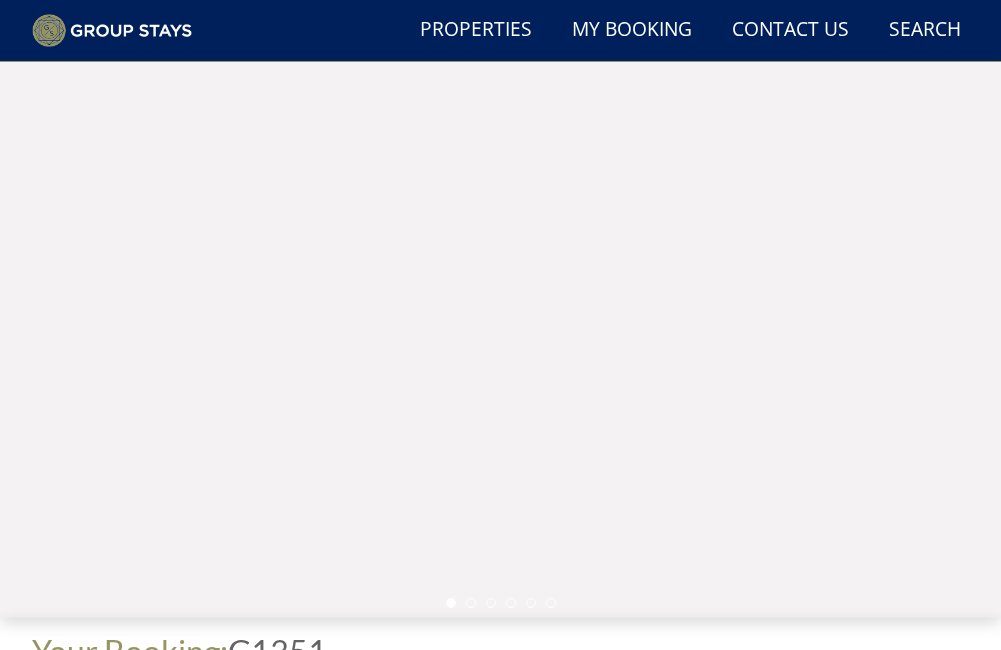 scroll, scrollTop: 148, scrollLeft: 0, axis: vertical 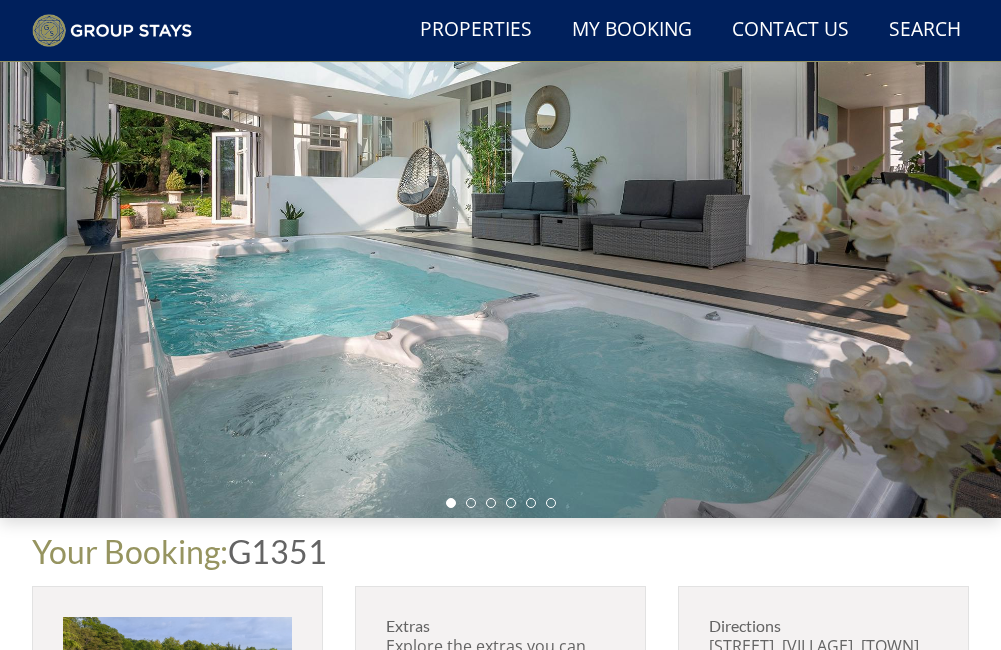 click at bounding box center (500, 238) 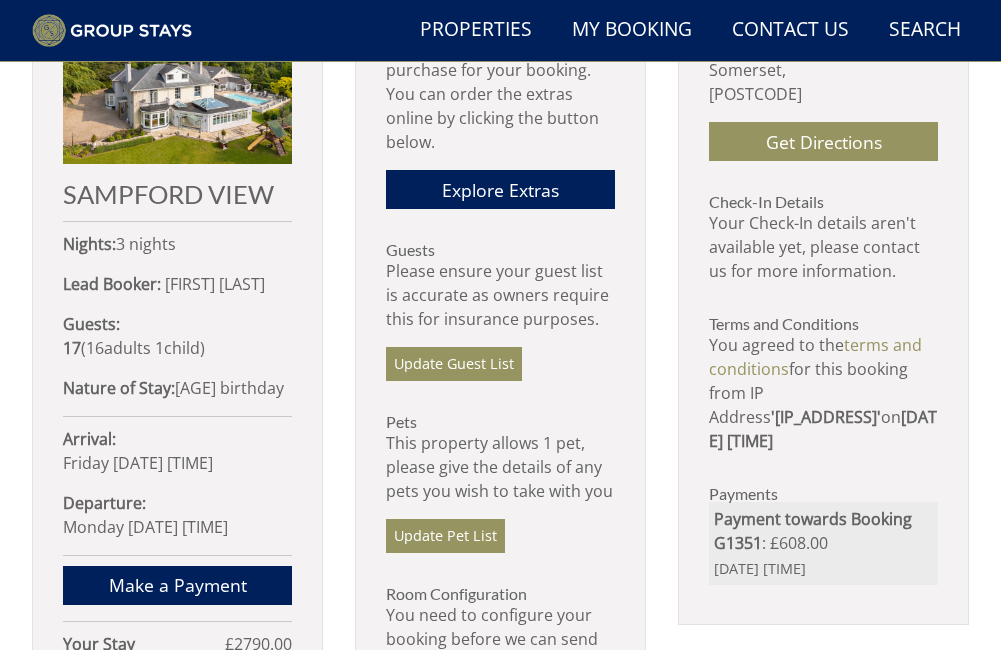 scroll, scrollTop: 348, scrollLeft: 0, axis: vertical 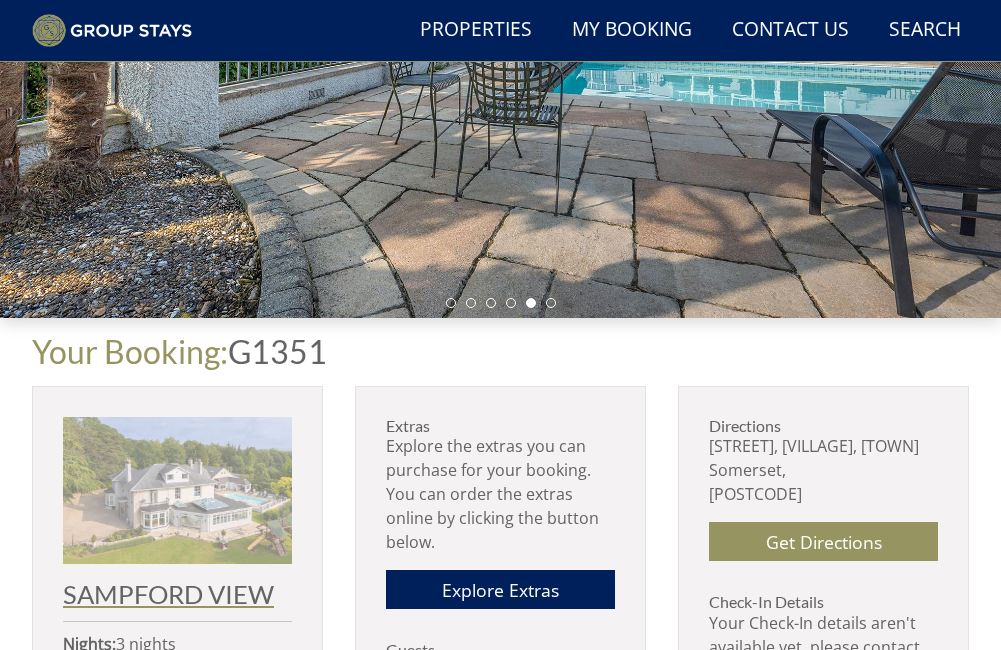 click at bounding box center (177, 490) 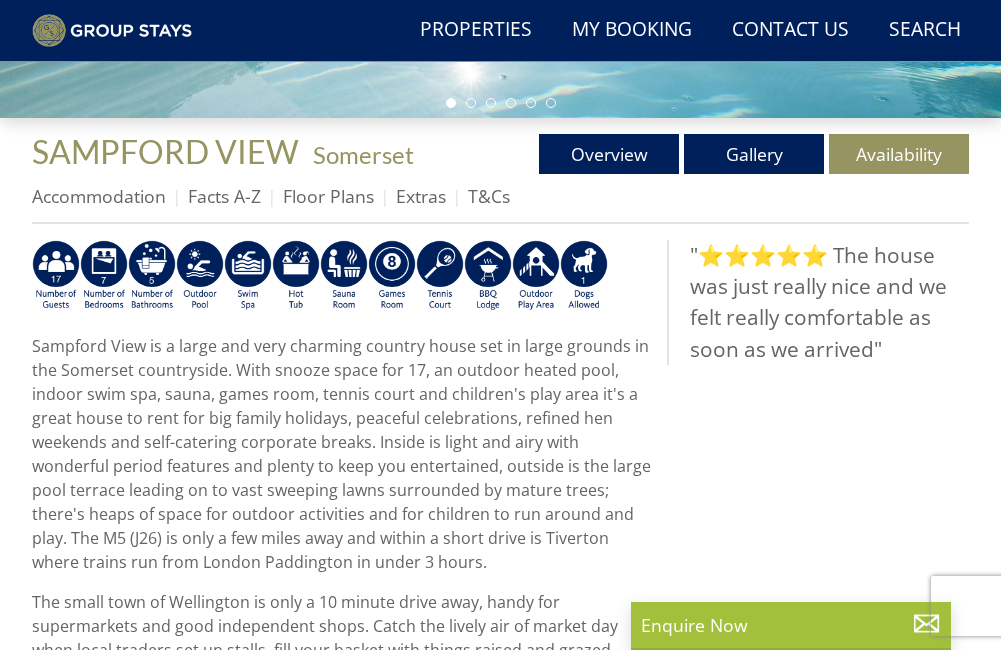 scroll, scrollTop: 248, scrollLeft: 0, axis: vertical 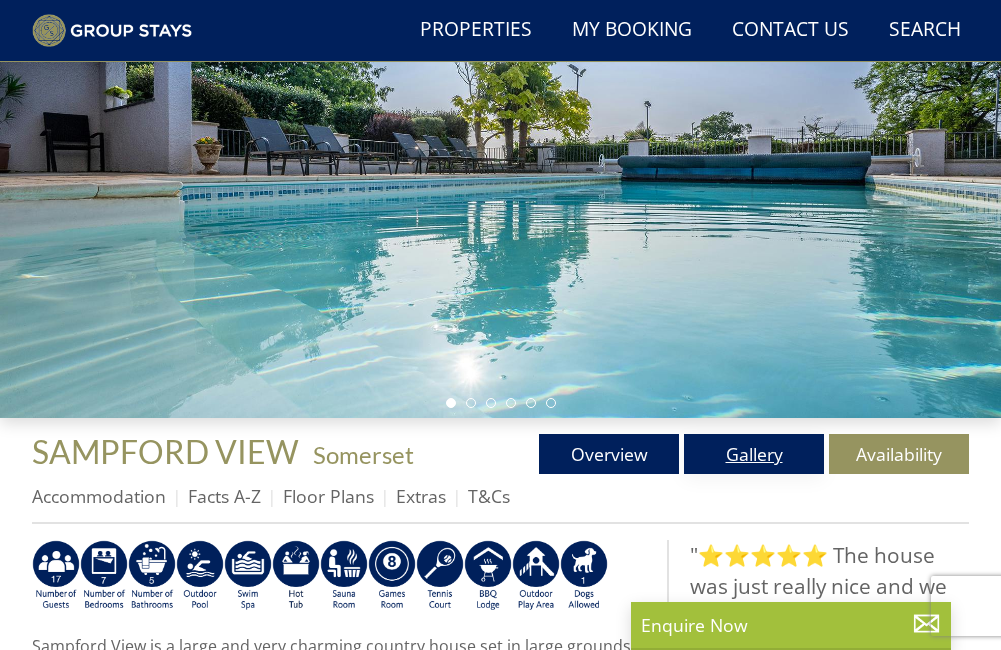 click on "Gallery" at bounding box center [754, 454] 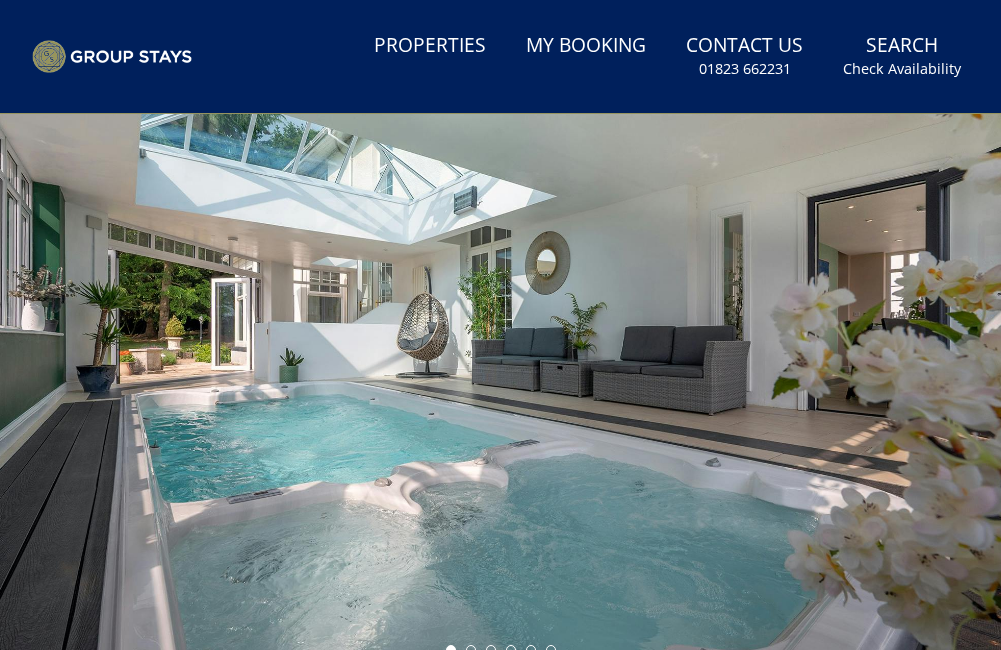 scroll, scrollTop: 48, scrollLeft: 0, axis: vertical 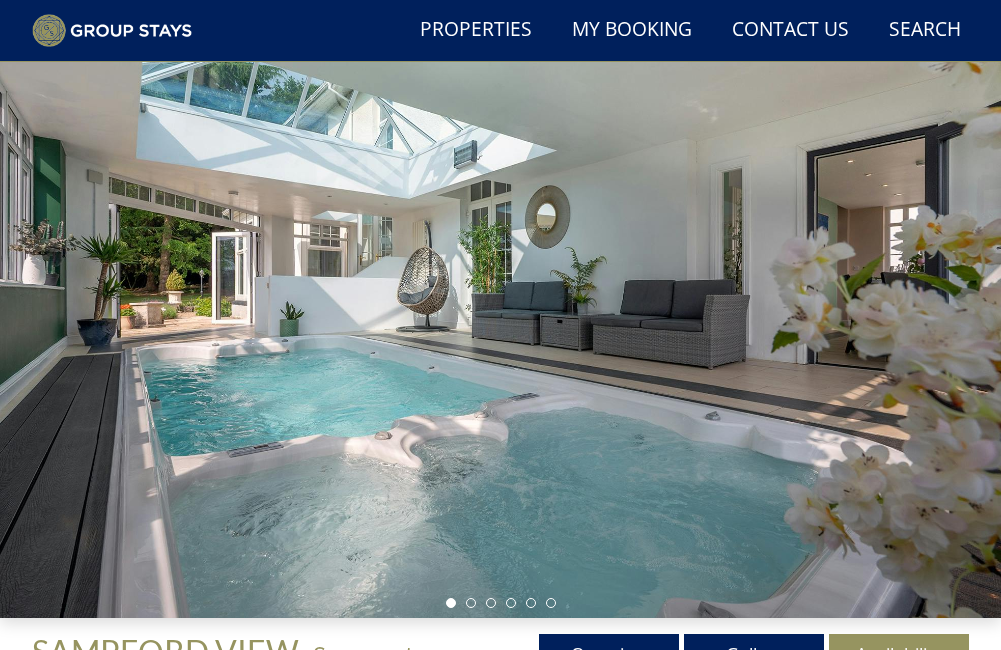 click at bounding box center (500, 338) 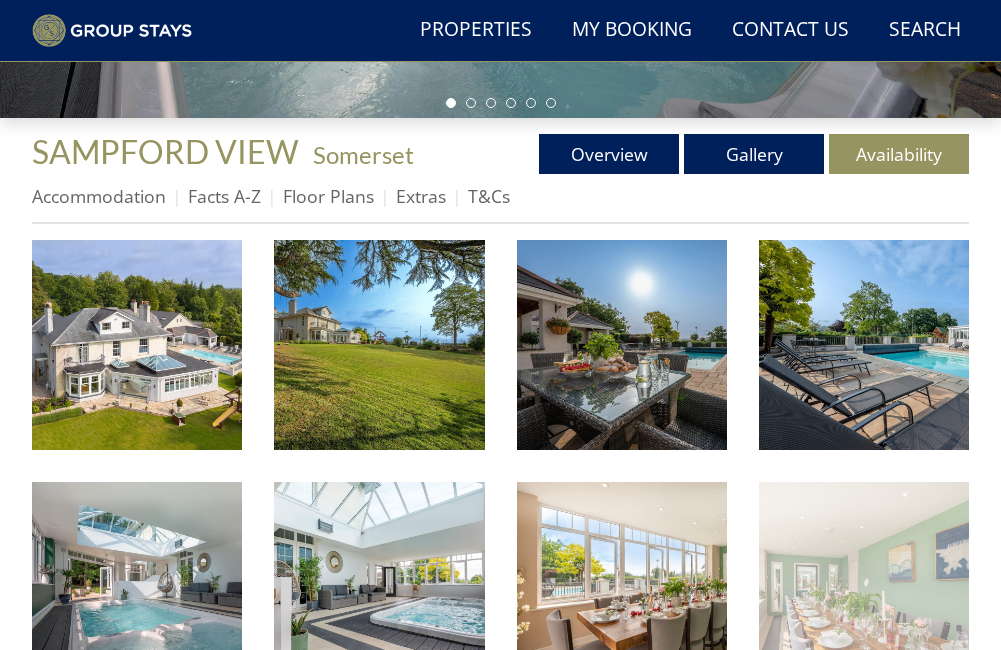 scroll, scrollTop: 648, scrollLeft: 0, axis: vertical 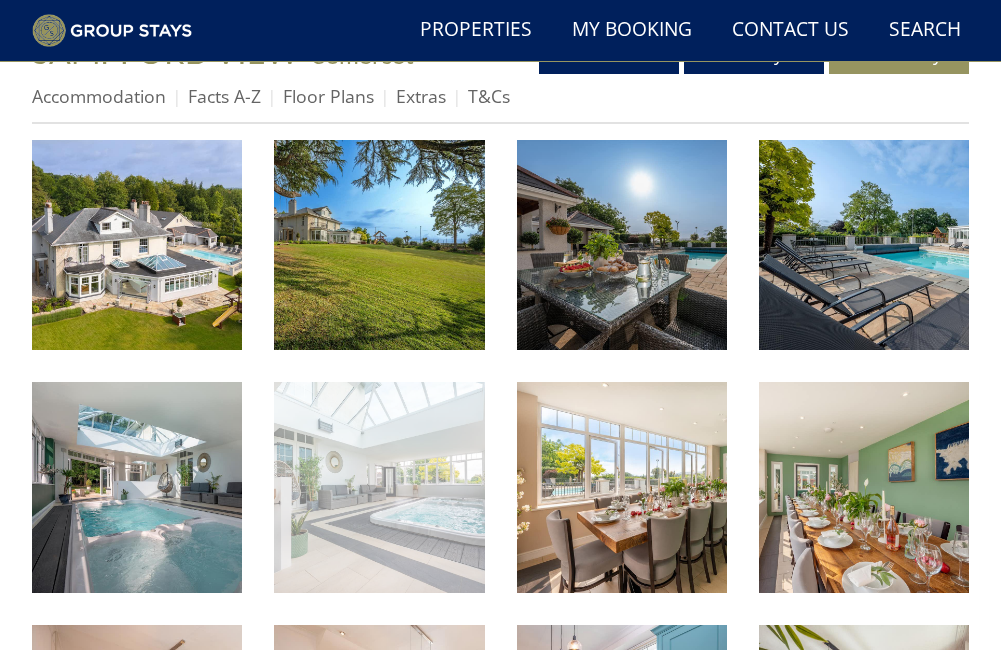 click at bounding box center [379, 487] 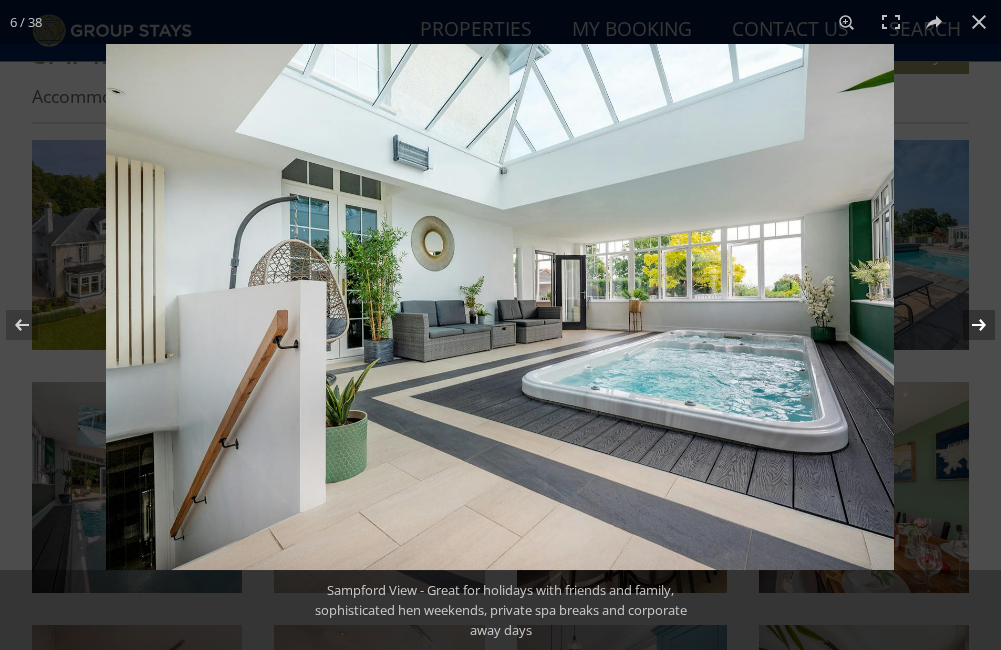 click at bounding box center (966, 325) 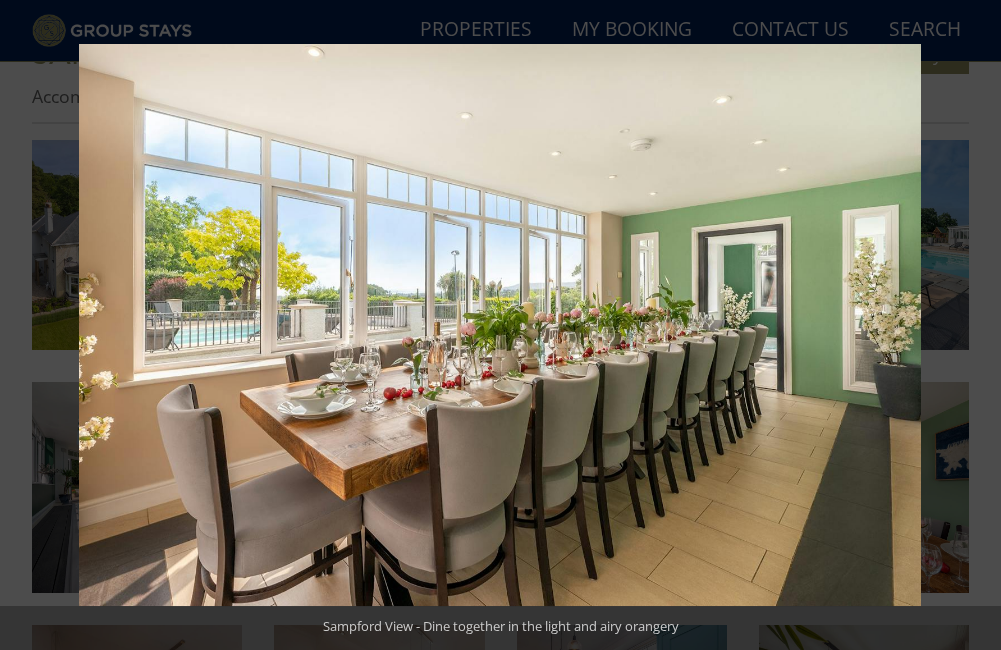click at bounding box center [966, 325] 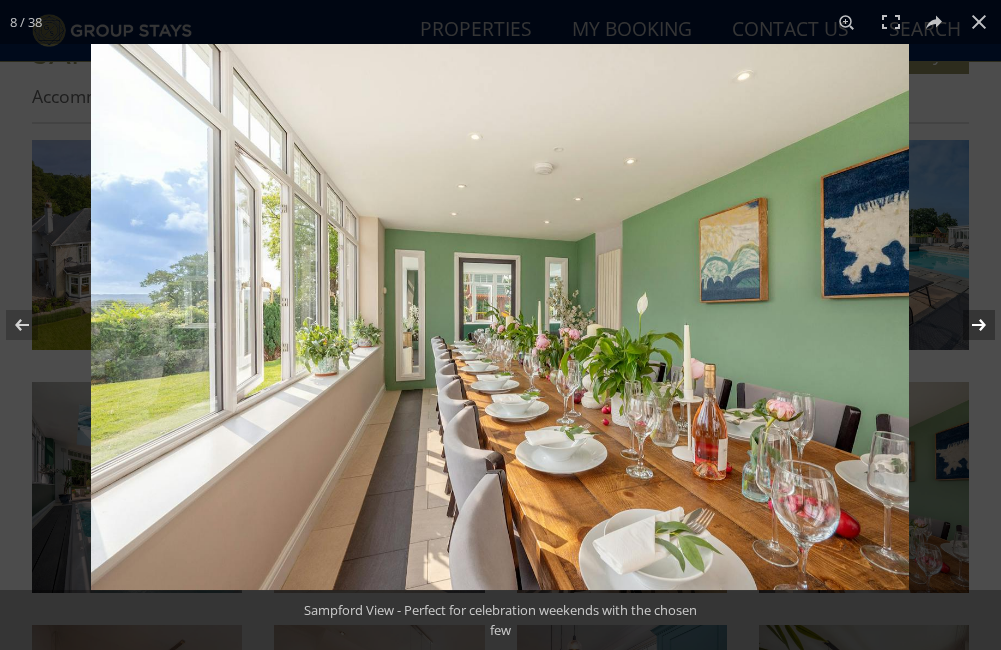 click at bounding box center (966, 325) 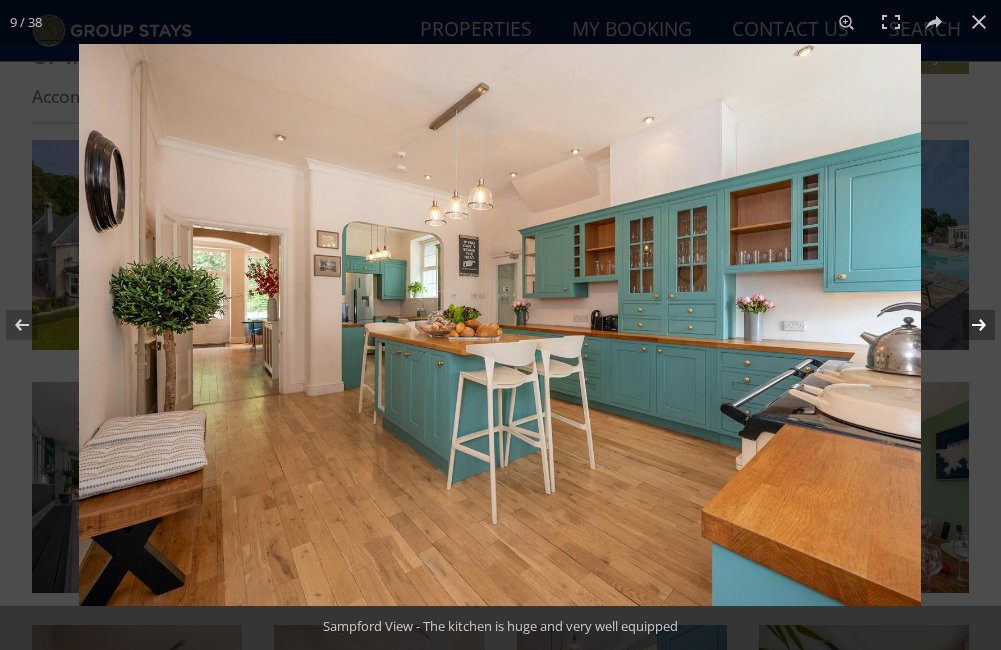 click at bounding box center [966, 325] 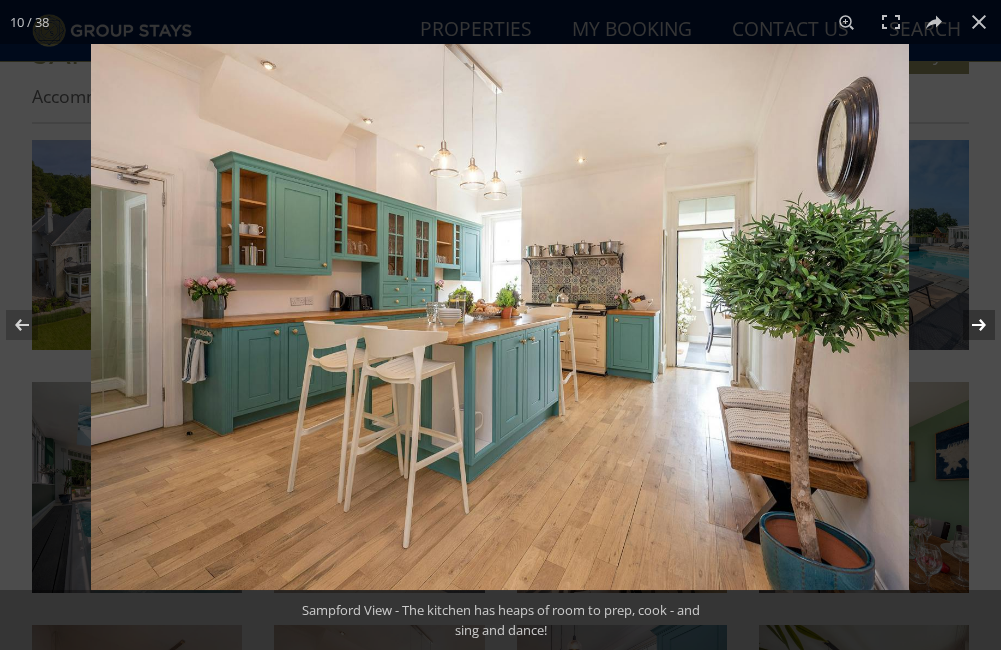 click at bounding box center [966, 325] 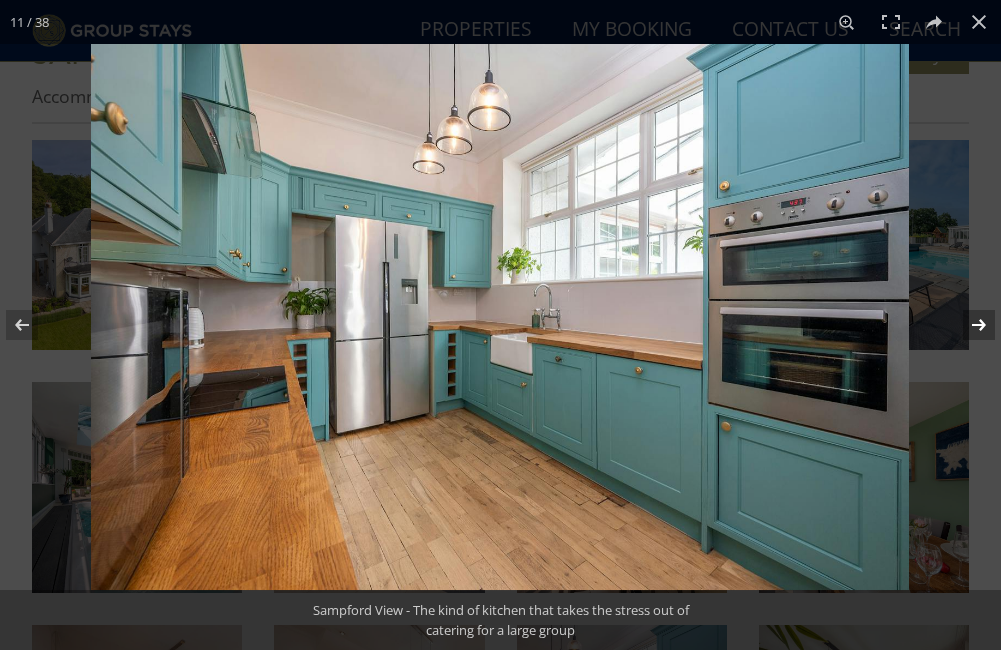 click at bounding box center [966, 325] 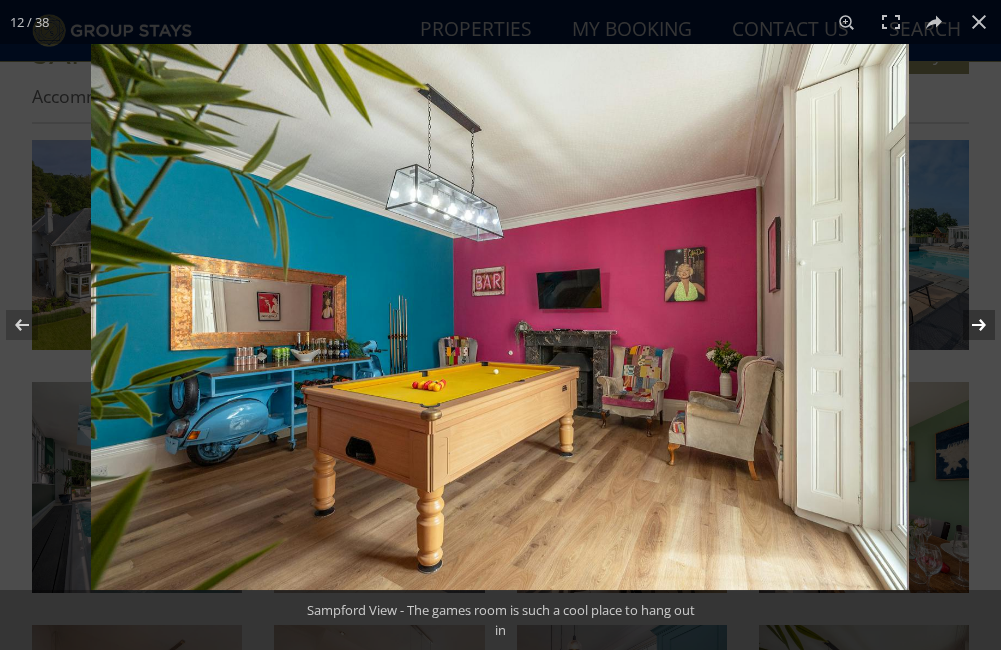 click at bounding box center (966, 325) 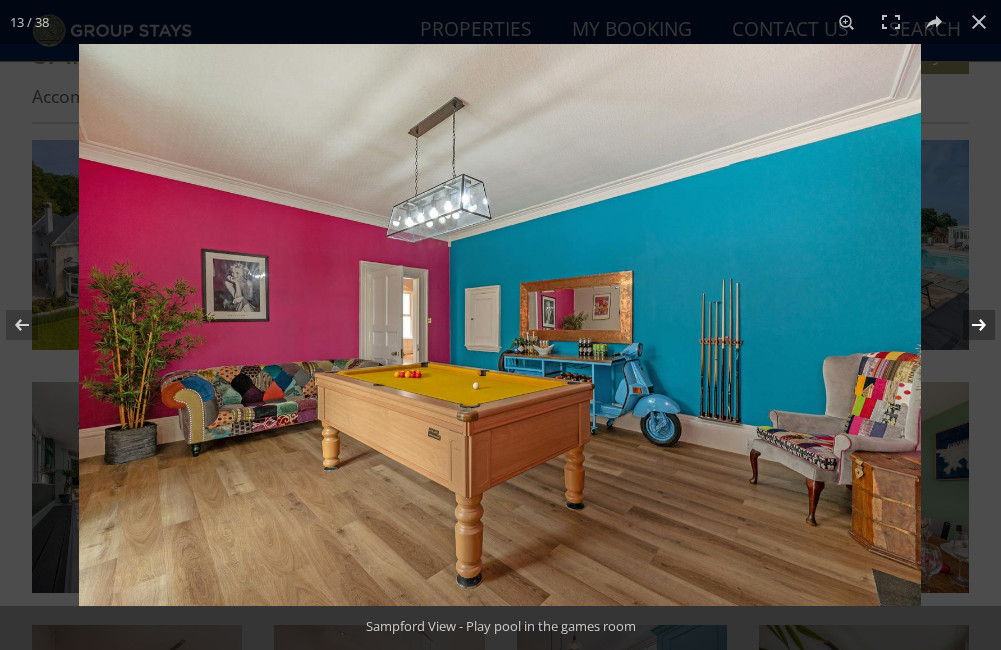 click at bounding box center [966, 325] 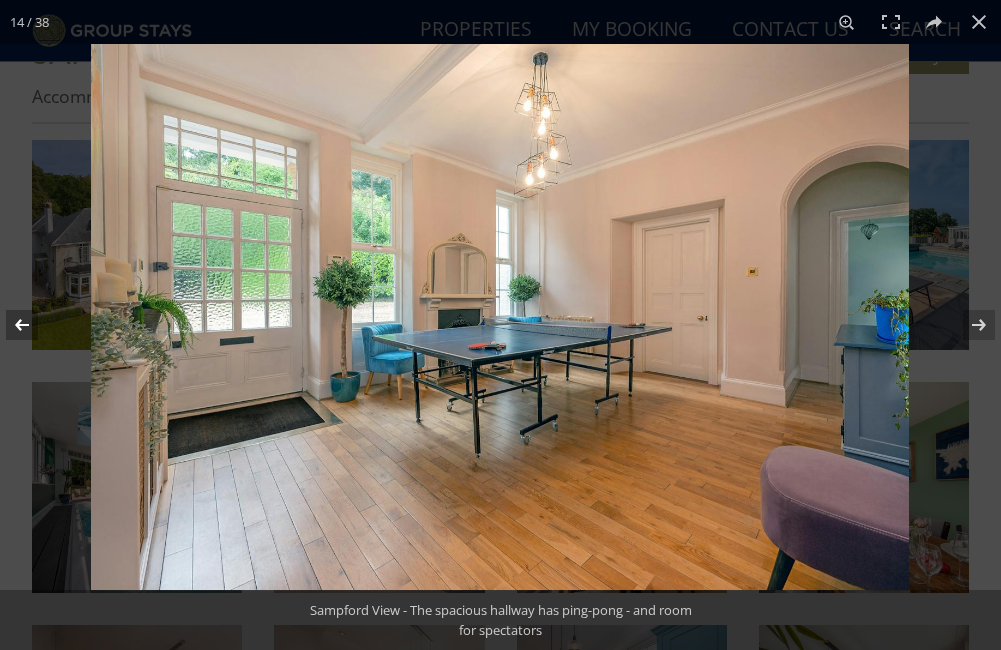 click at bounding box center (35, 325) 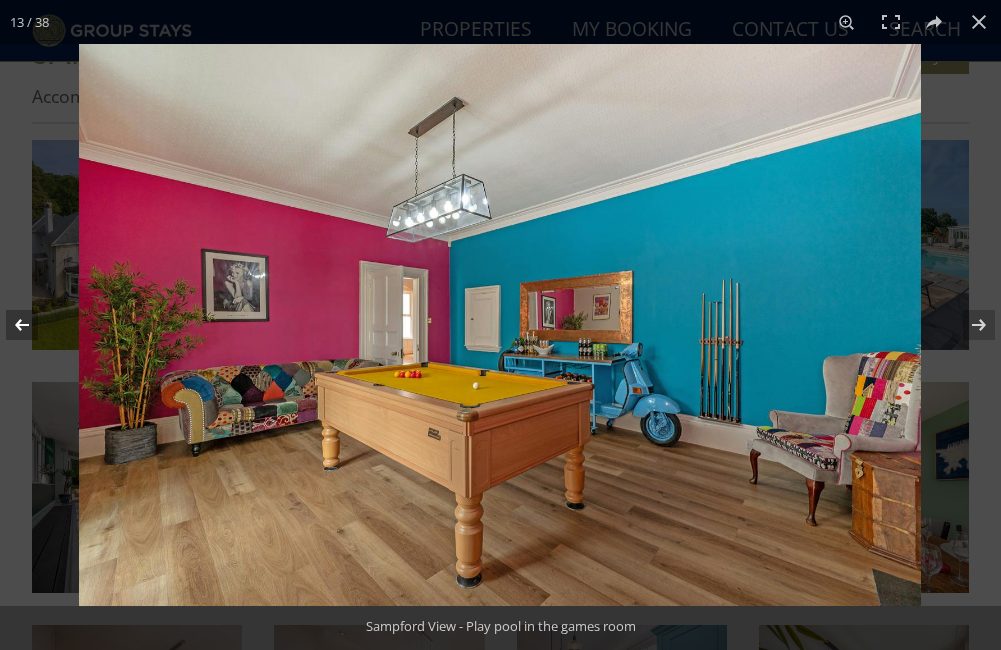 click at bounding box center (35, 325) 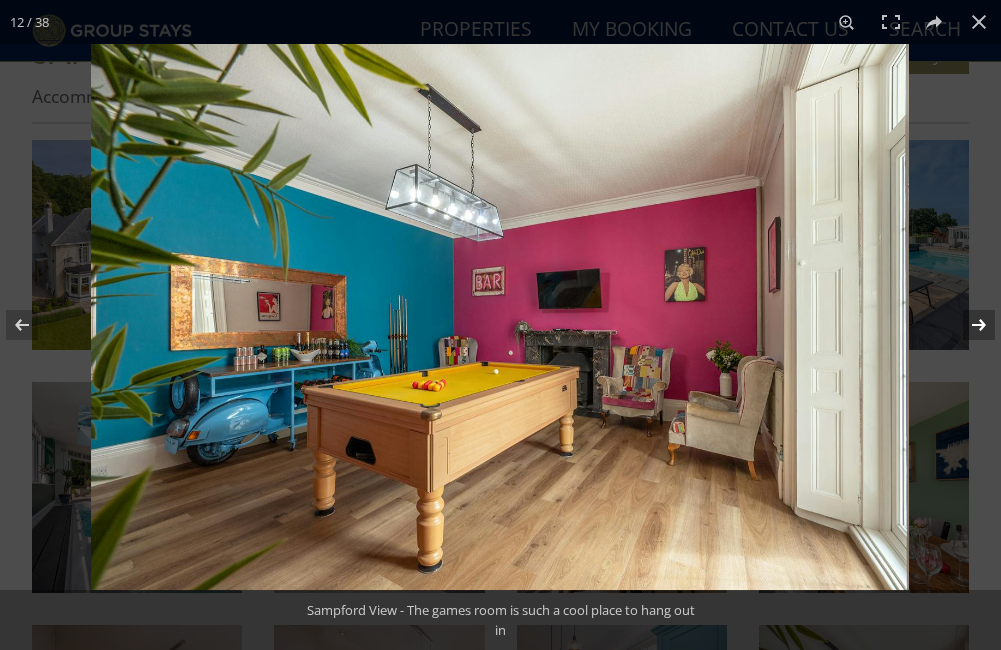 click at bounding box center [966, 325] 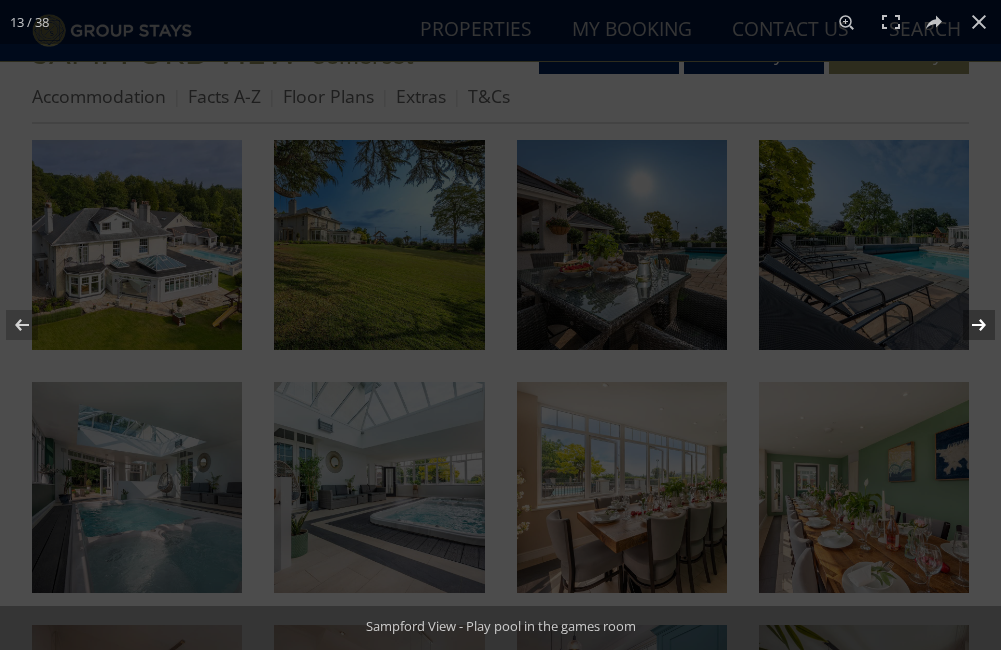 click at bounding box center [966, 325] 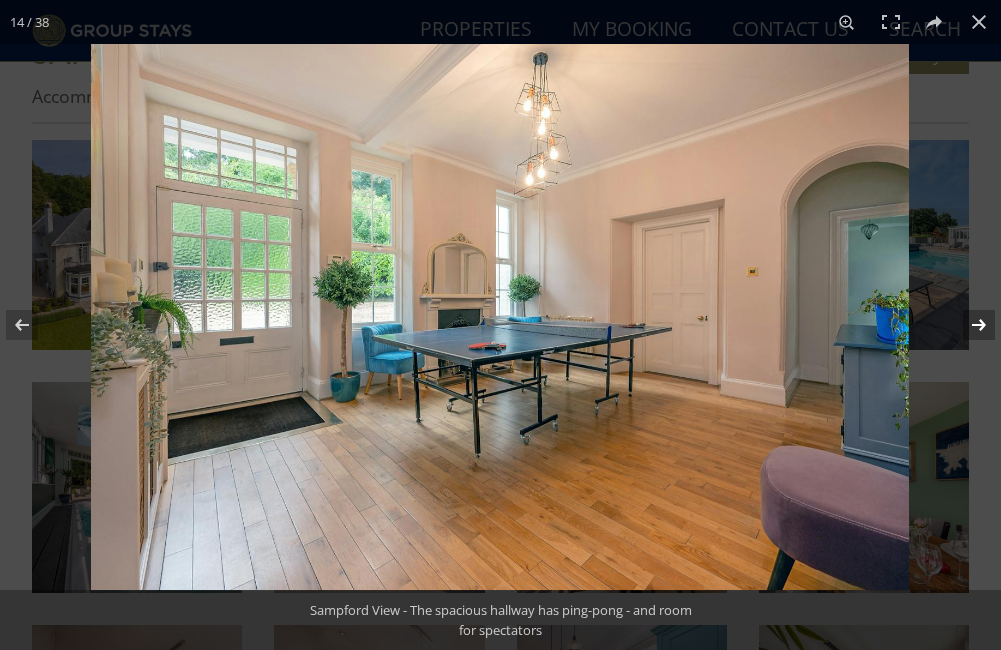 click at bounding box center [966, 325] 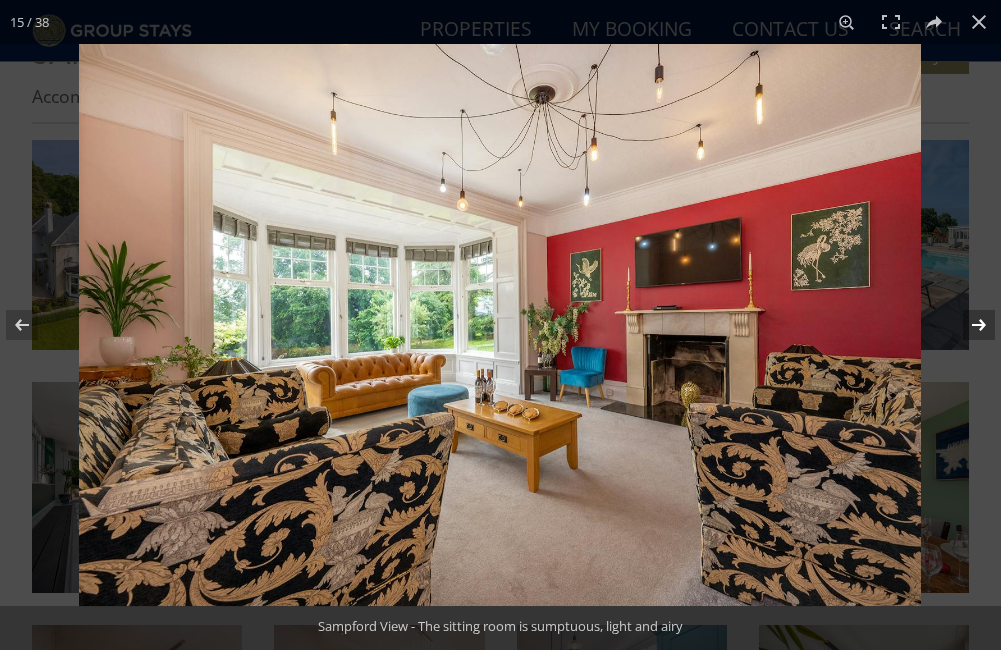 click at bounding box center [966, 325] 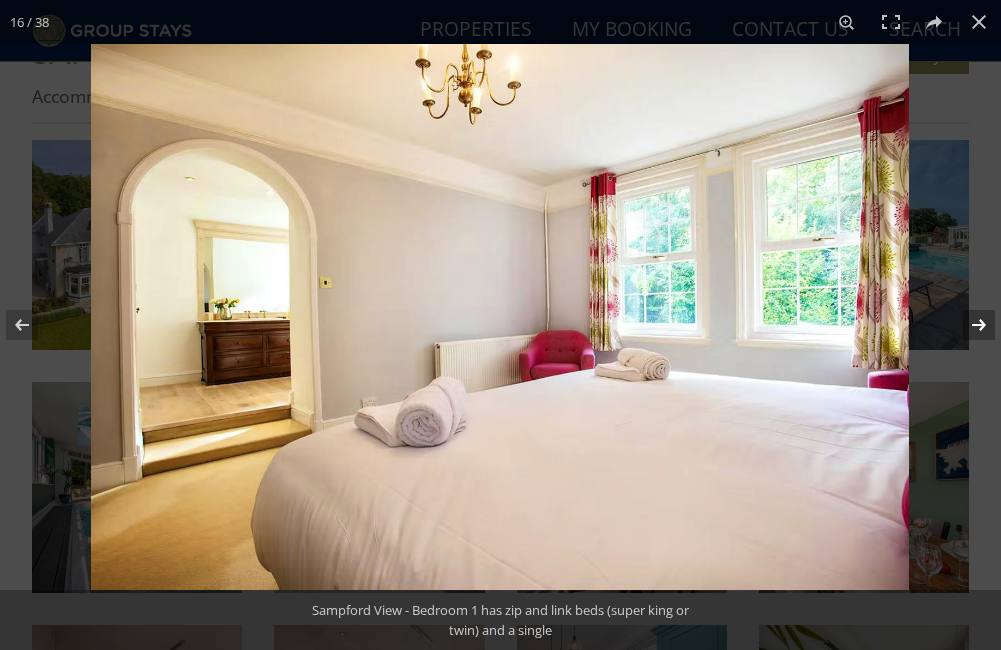 click at bounding box center (966, 325) 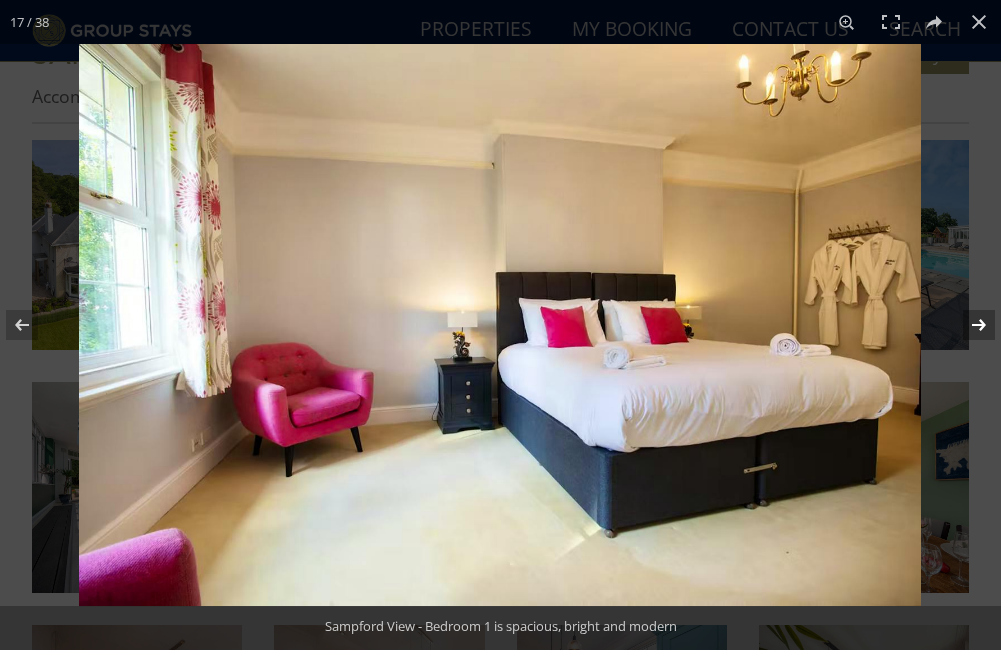 click at bounding box center [966, 325] 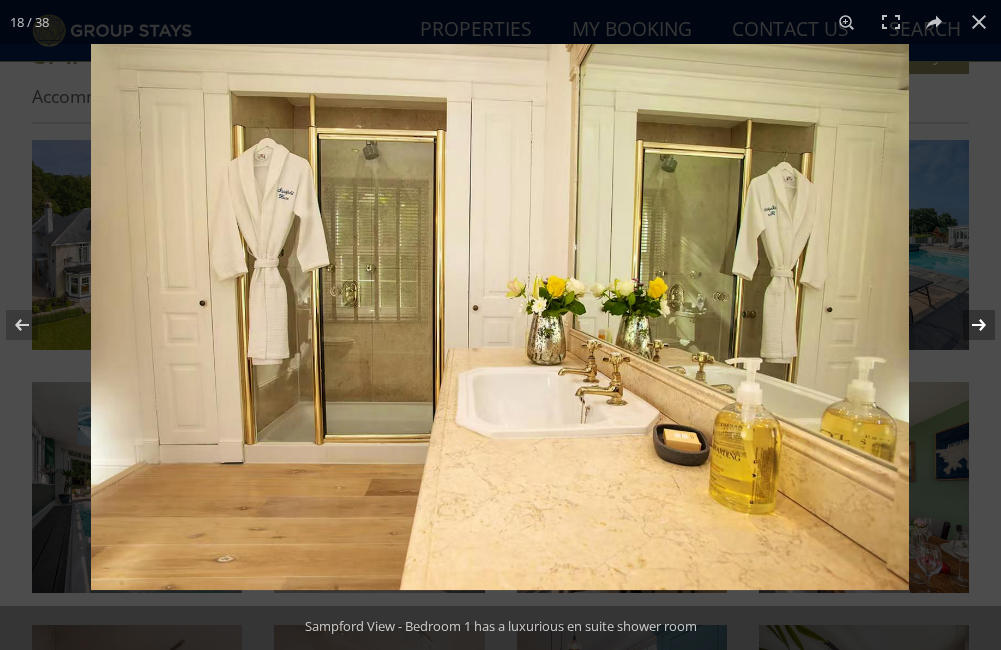 click at bounding box center (966, 325) 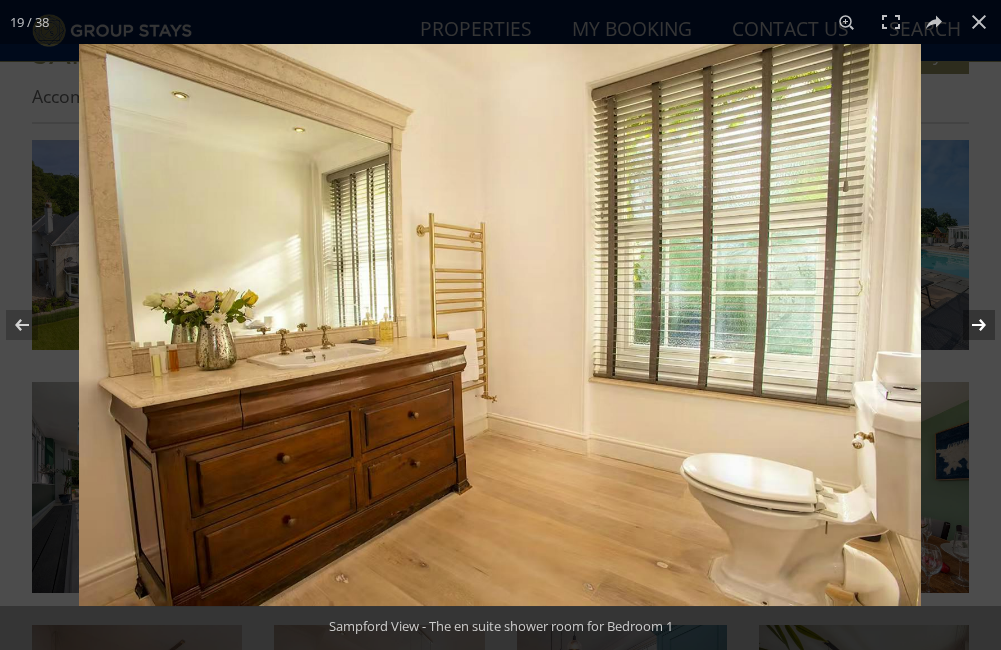 click at bounding box center [966, 325] 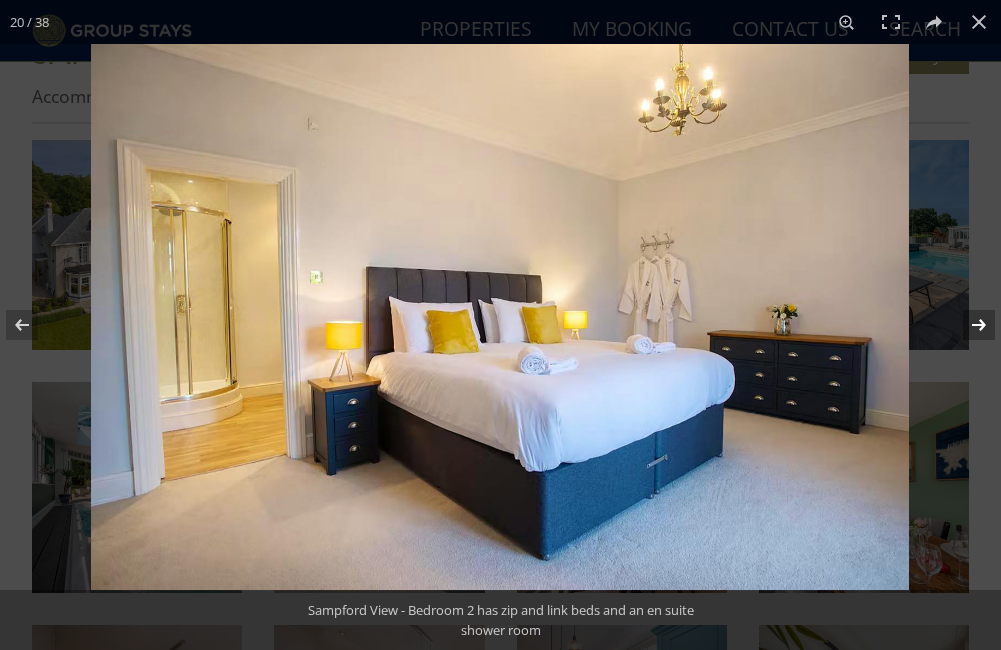 click at bounding box center [966, 325] 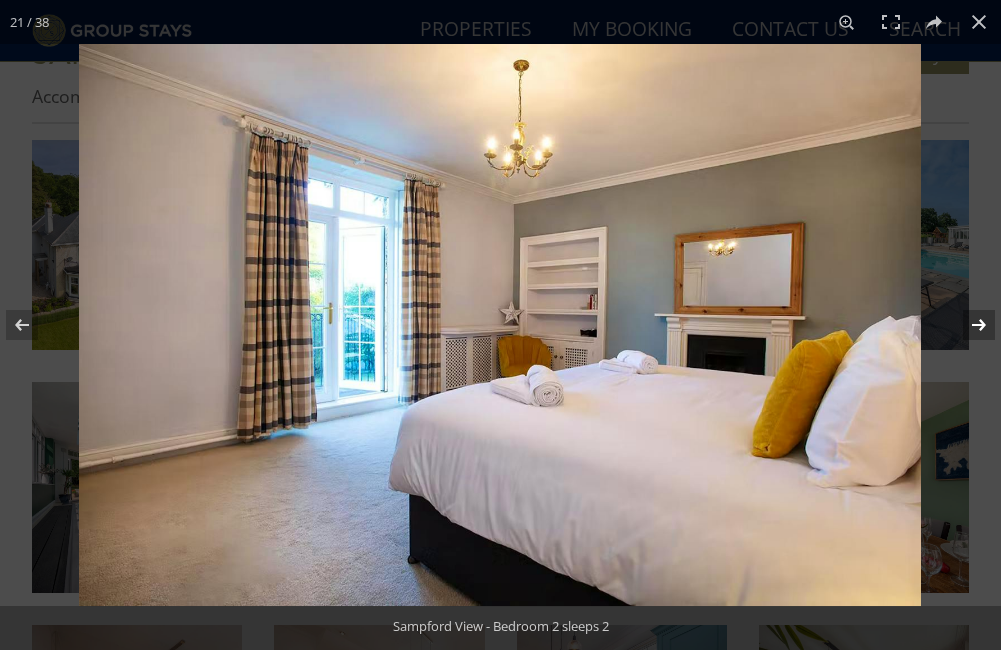 click at bounding box center [966, 325] 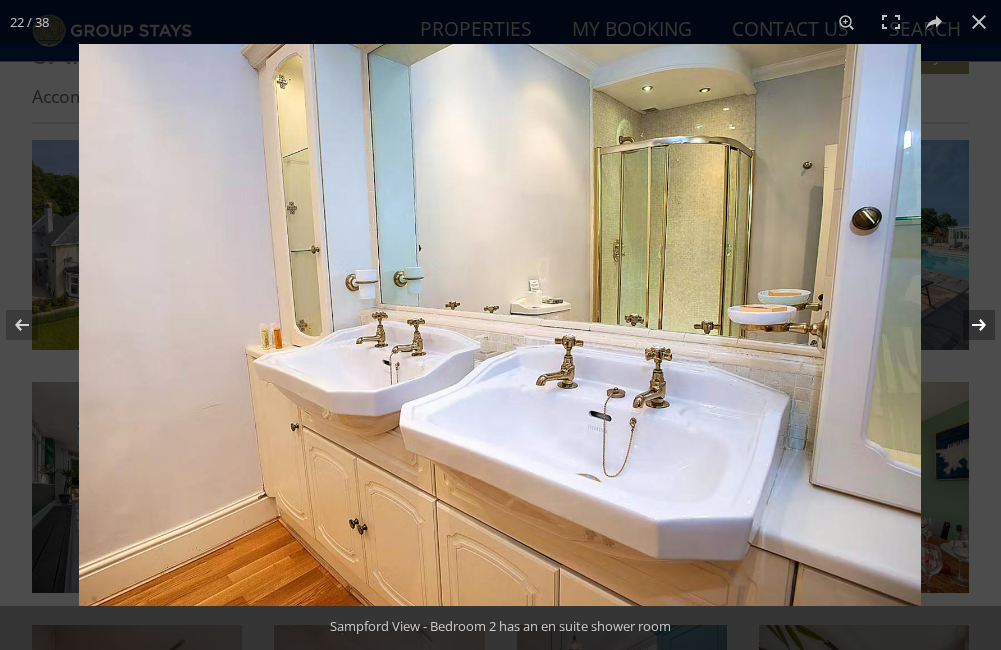 click at bounding box center (966, 325) 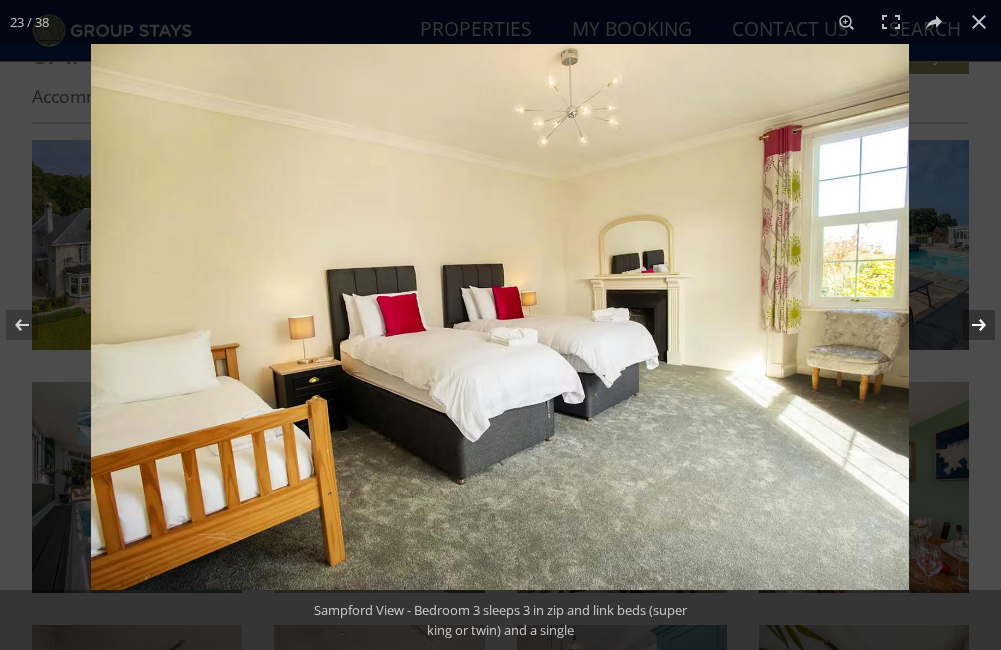 click at bounding box center (966, 325) 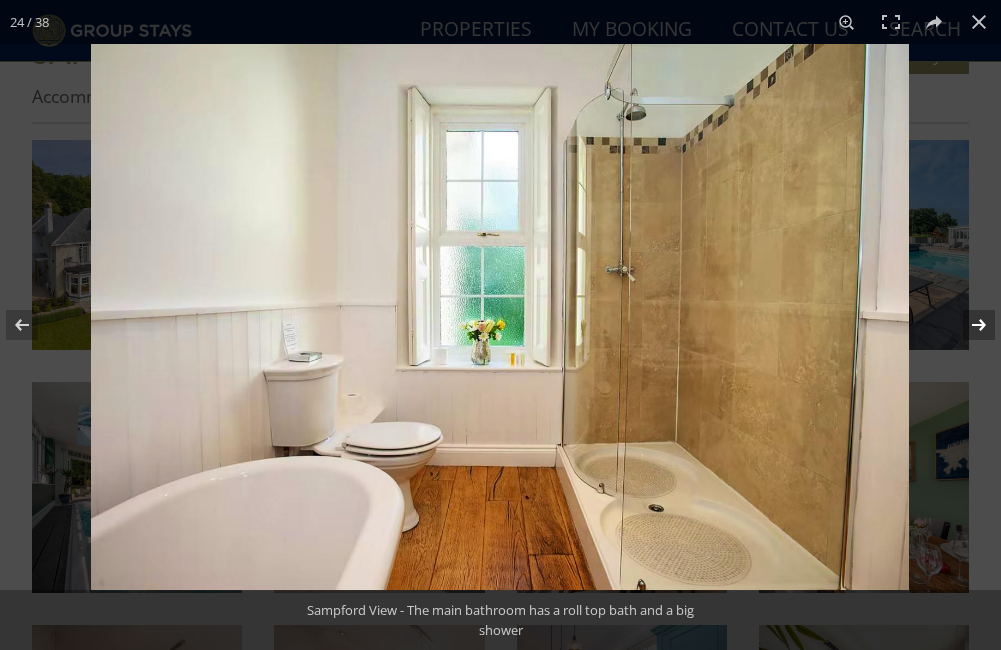 click at bounding box center [966, 325] 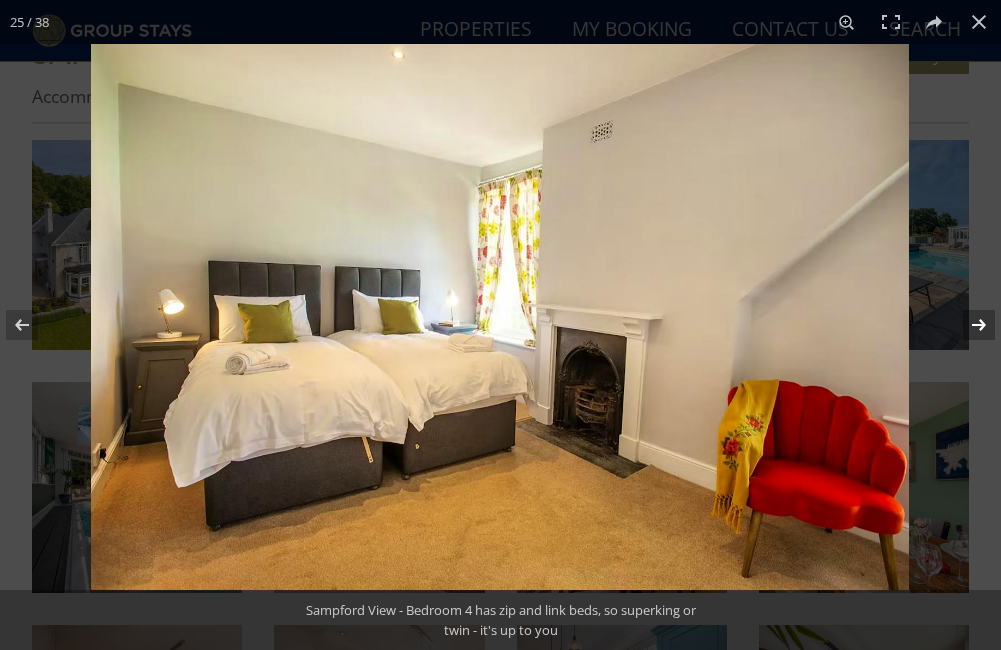 click at bounding box center (966, 325) 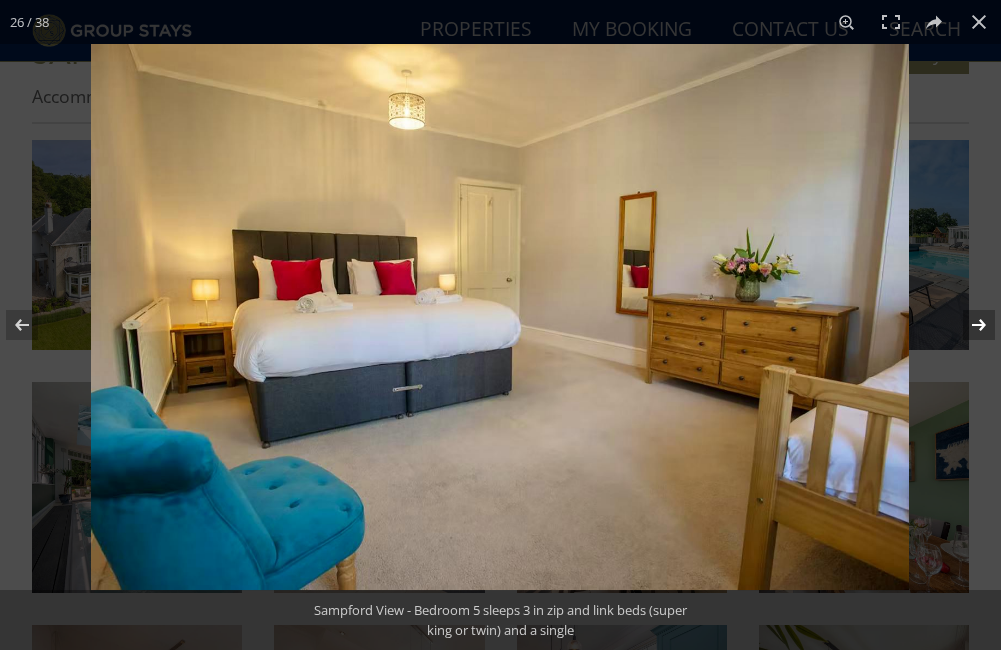 click at bounding box center [966, 325] 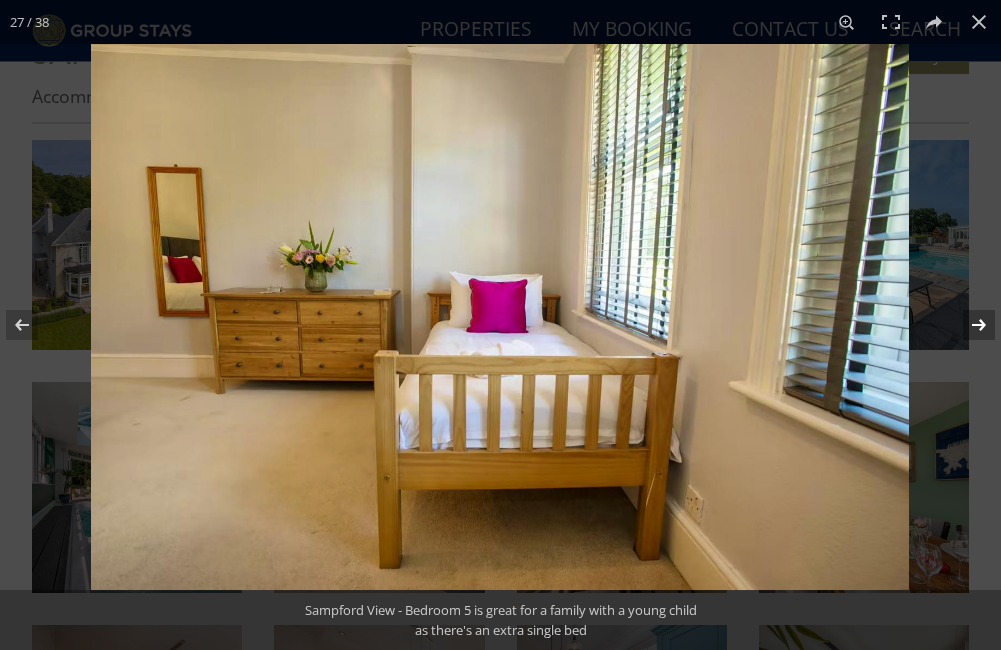 click at bounding box center (966, 325) 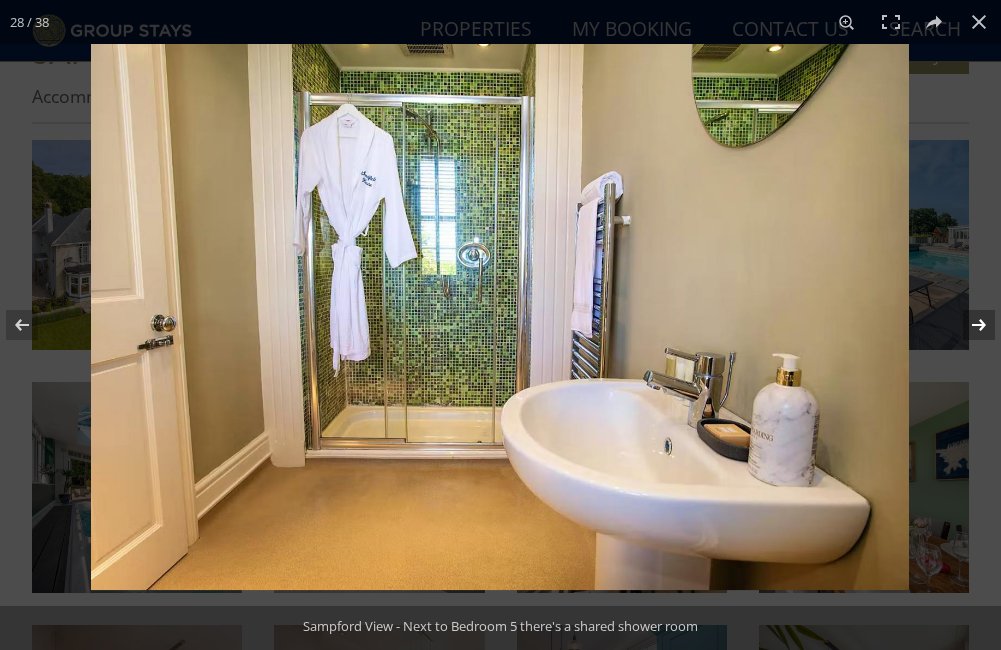 click at bounding box center (966, 325) 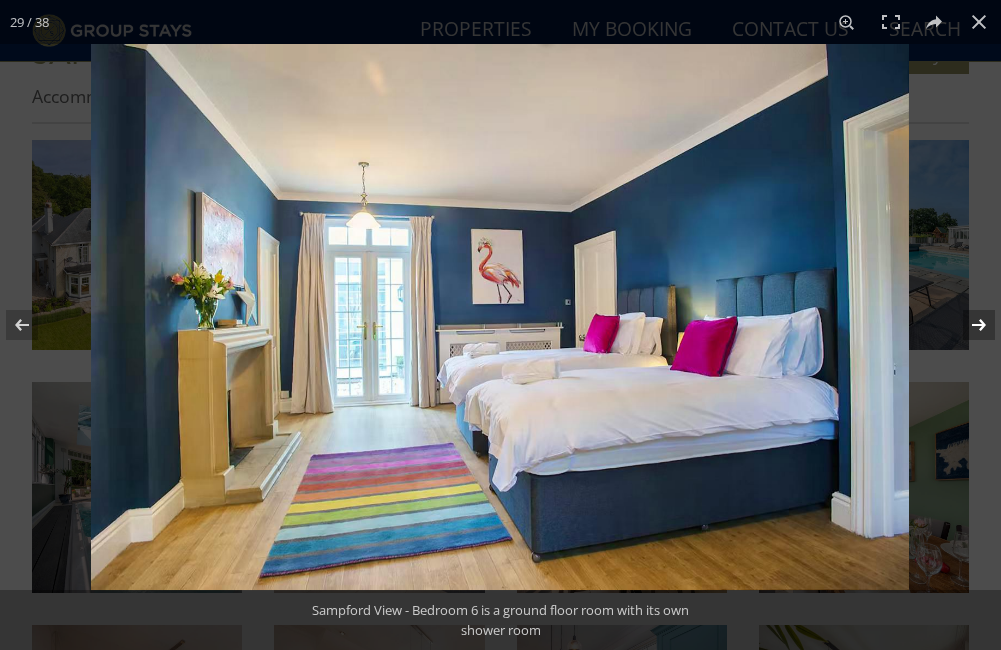 click at bounding box center [966, 325] 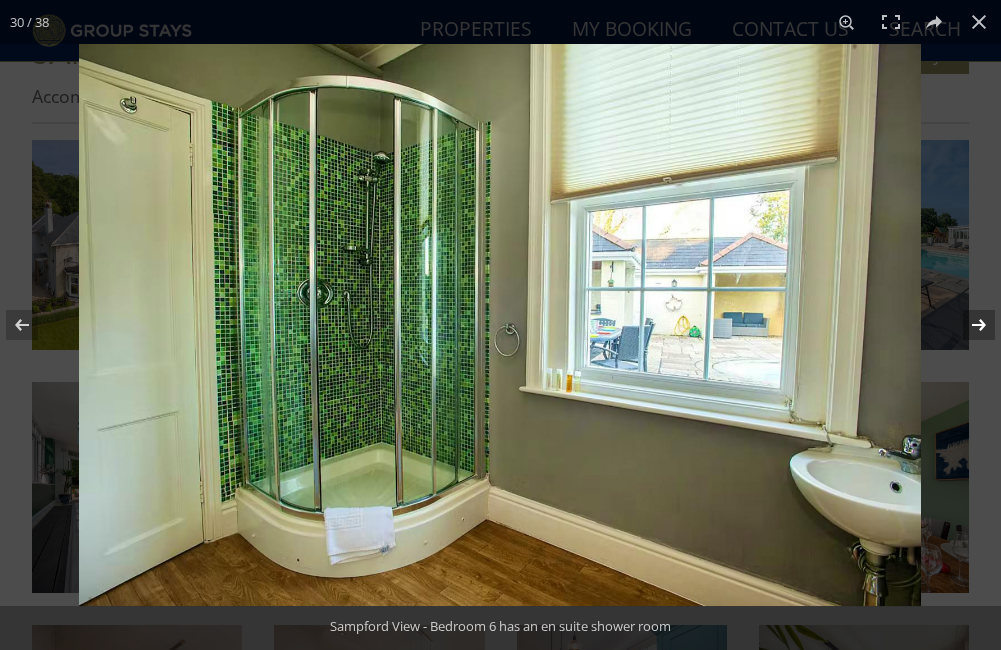 click at bounding box center (966, 325) 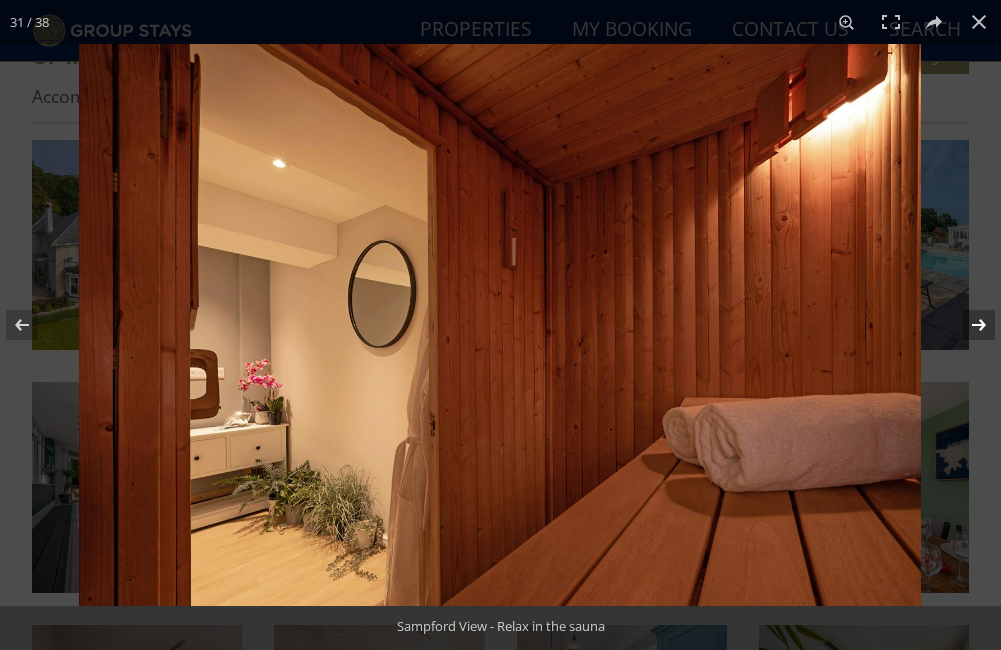 click at bounding box center (966, 325) 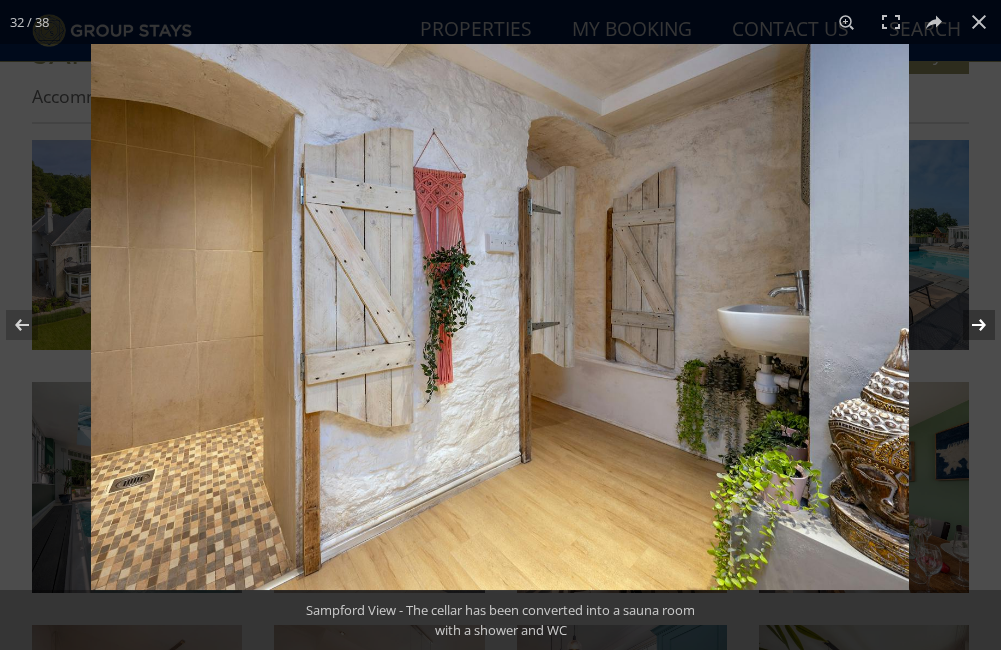 click at bounding box center [966, 325] 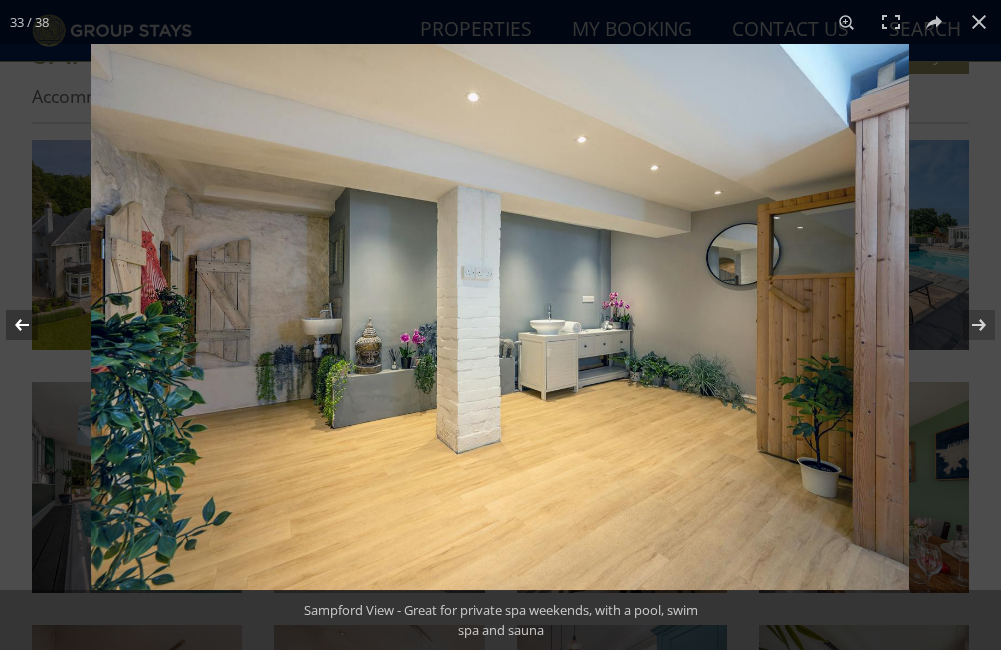 click at bounding box center (35, 325) 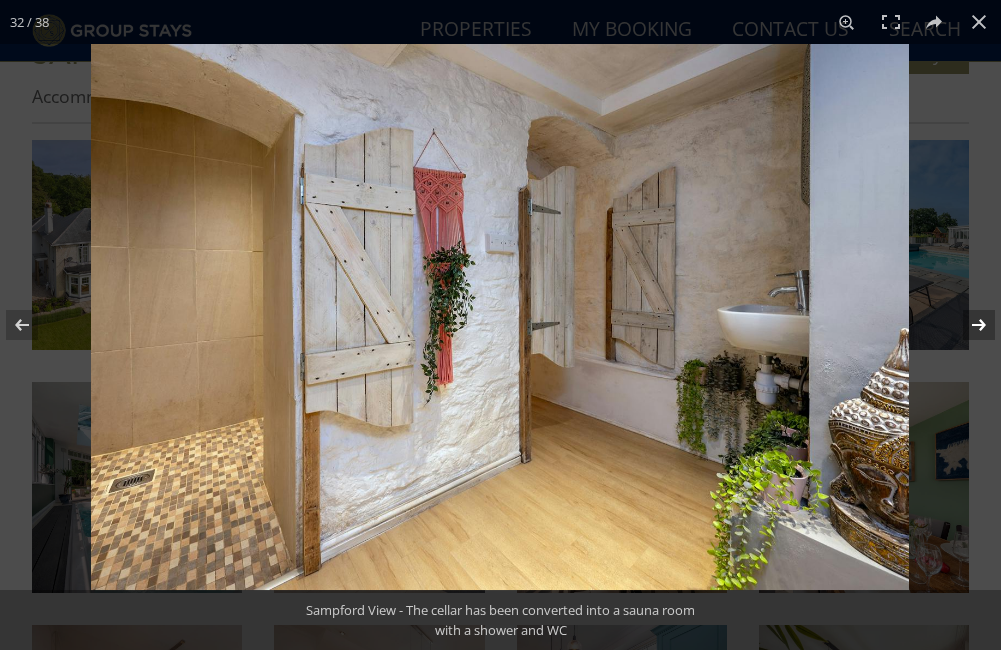 click at bounding box center [966, 325] 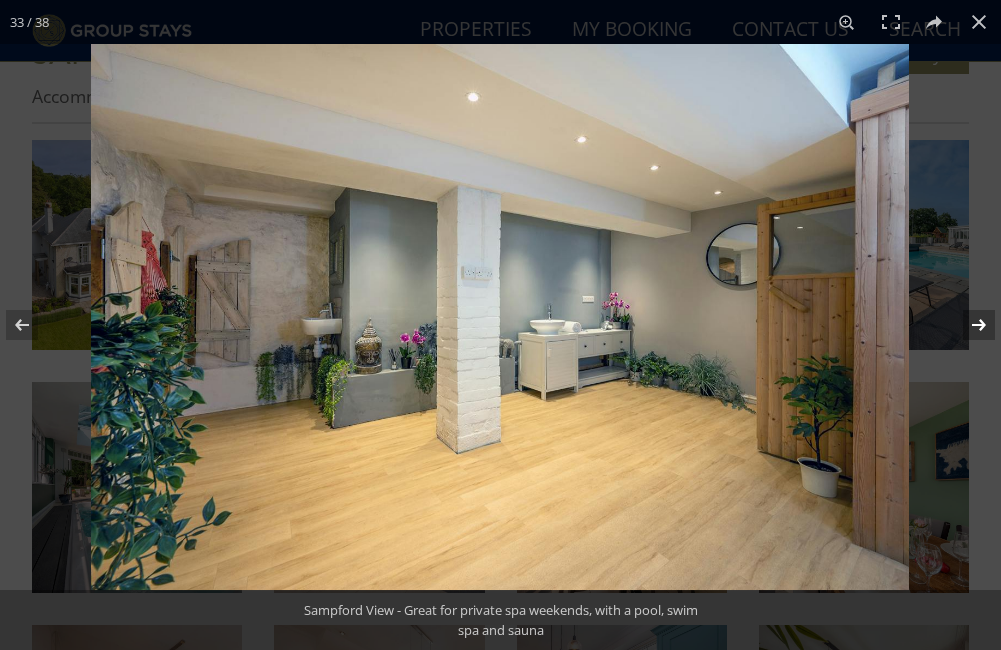 click at bounding box center [966, 325] 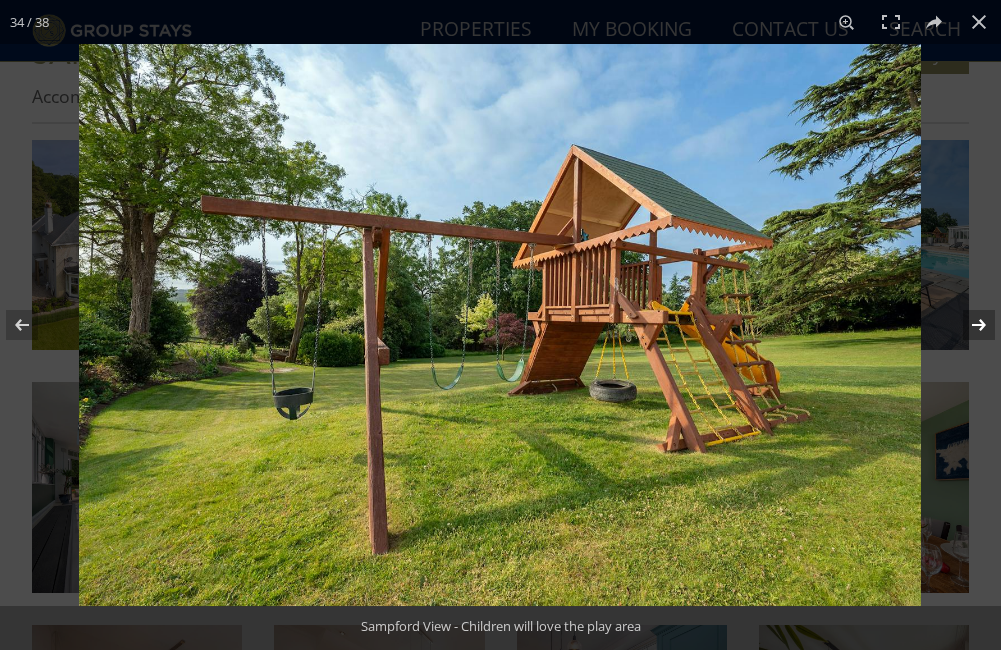 click at bounding box center [966, 325] 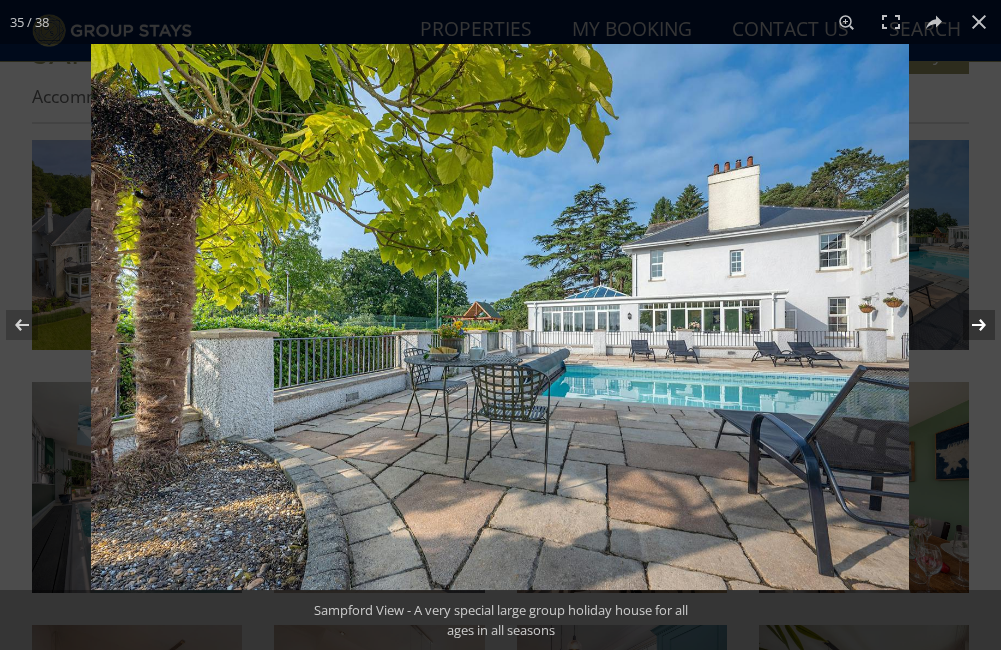 click at bounding box center [966, 325] 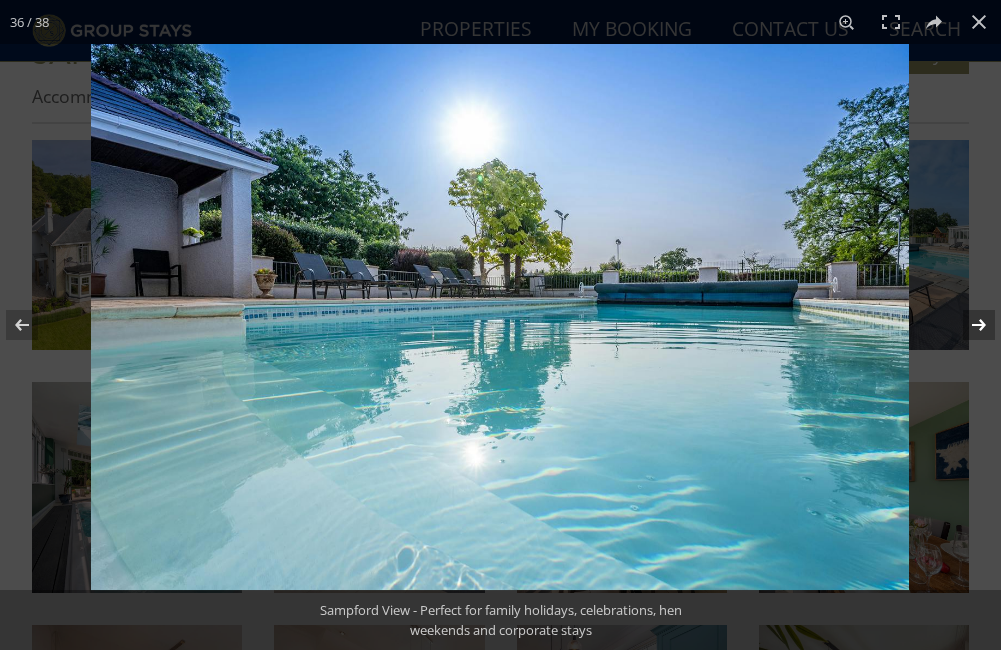 click at bounding box center (966, 325) 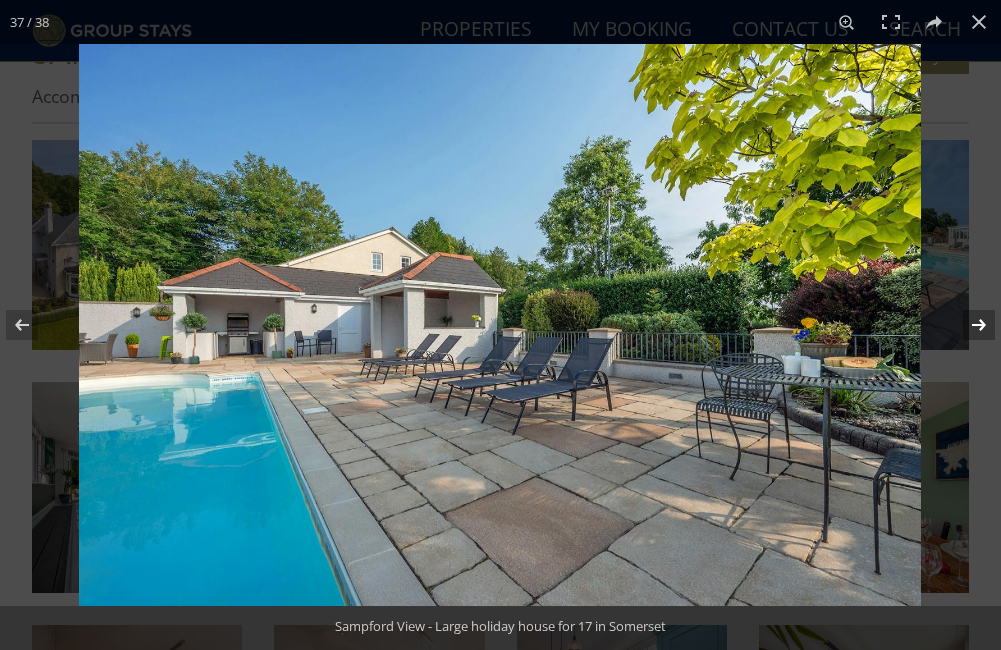 click at bounding box center [966, 325] 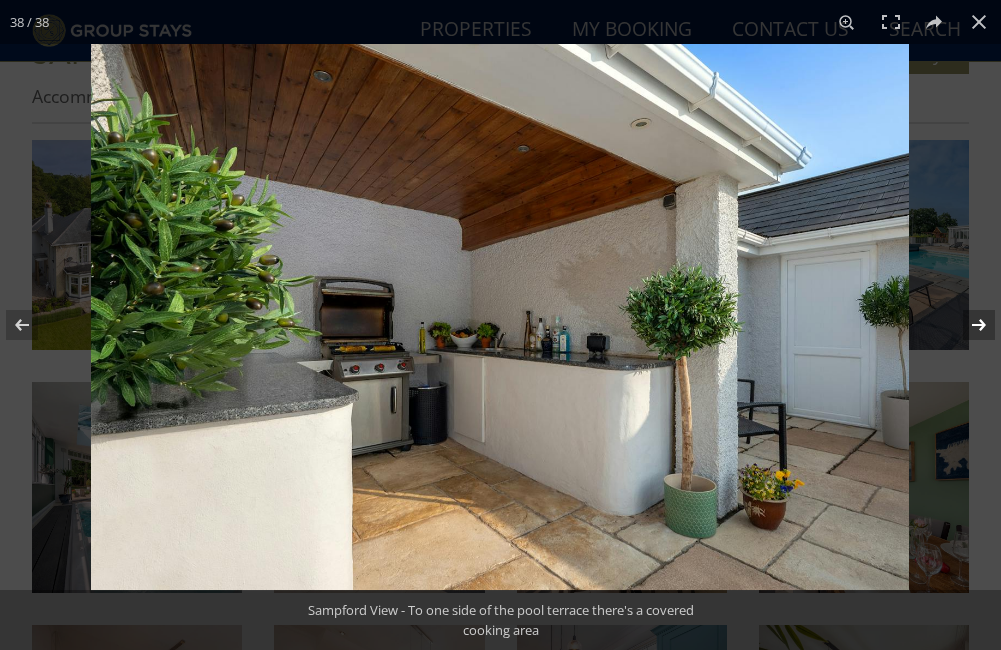 click at bounding box center [966, 325] 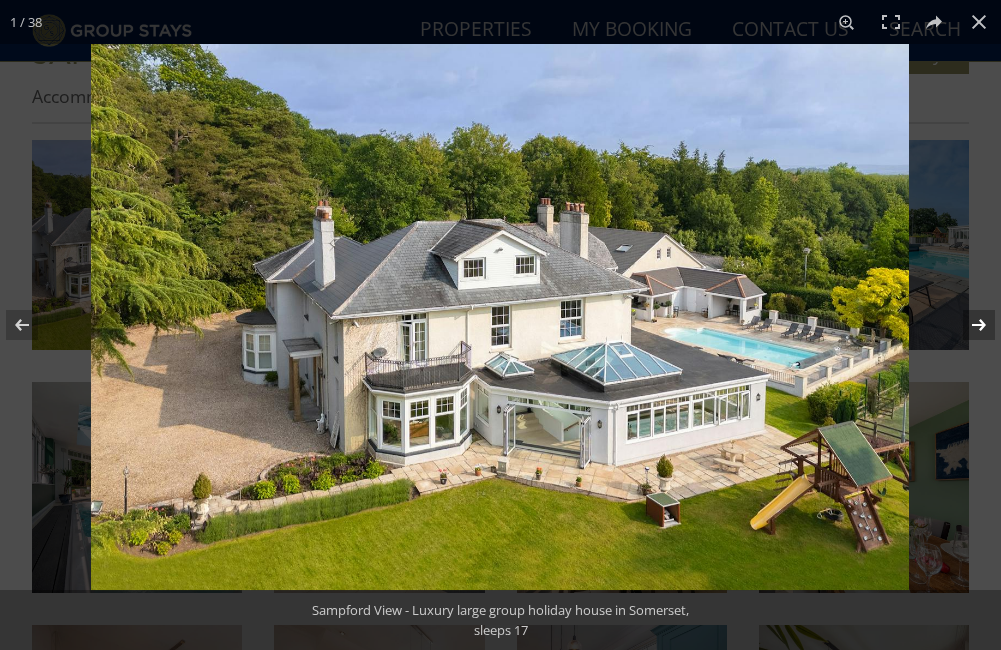 click at bounding box center (966, 325) 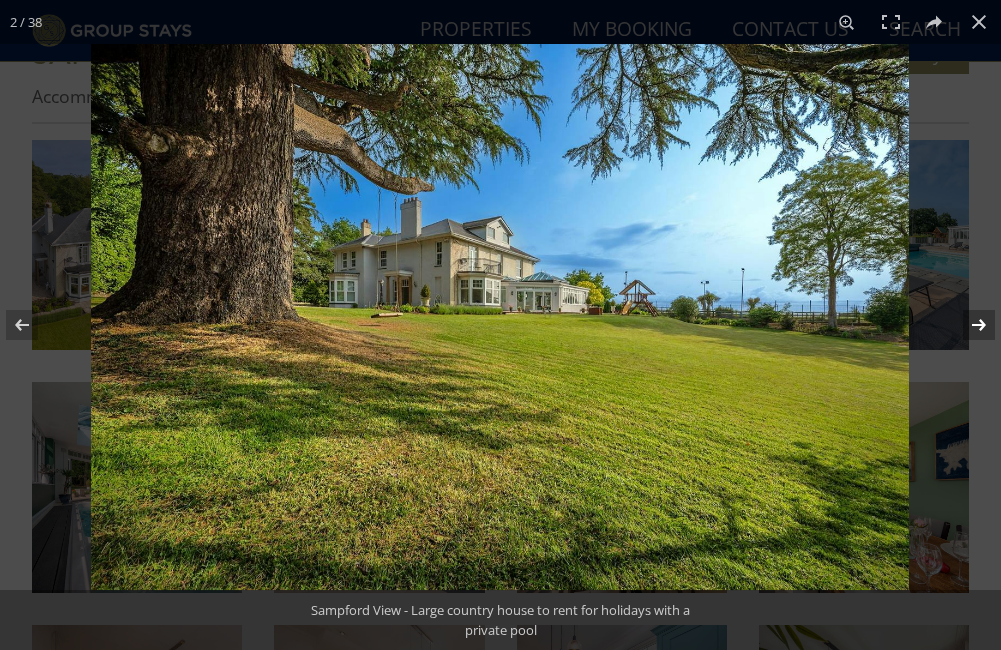 click at bounding box center (966, 325) 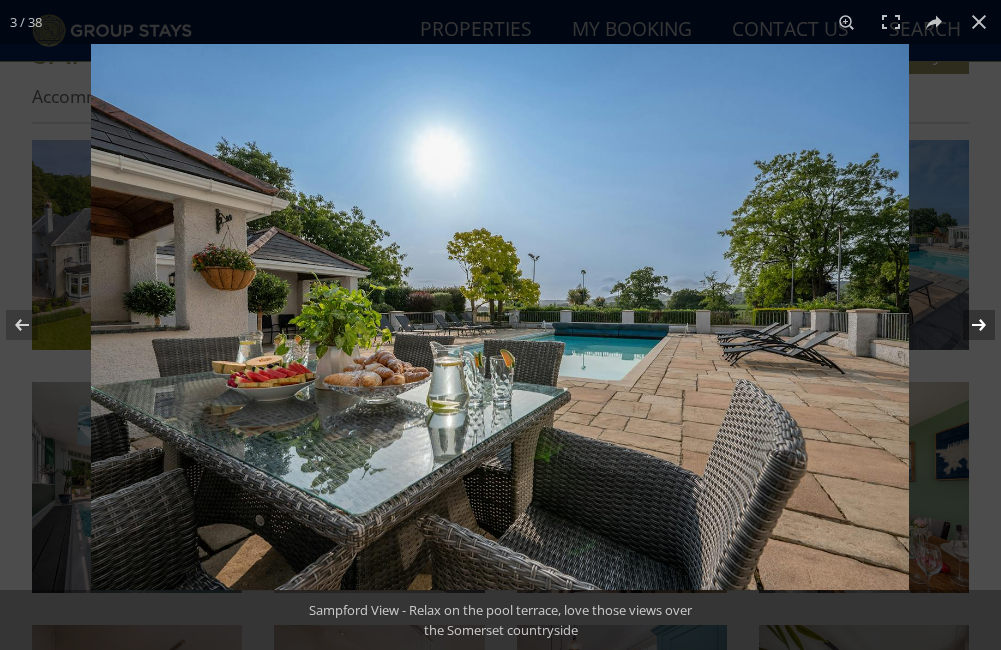 click at bounding box center (966, 325) 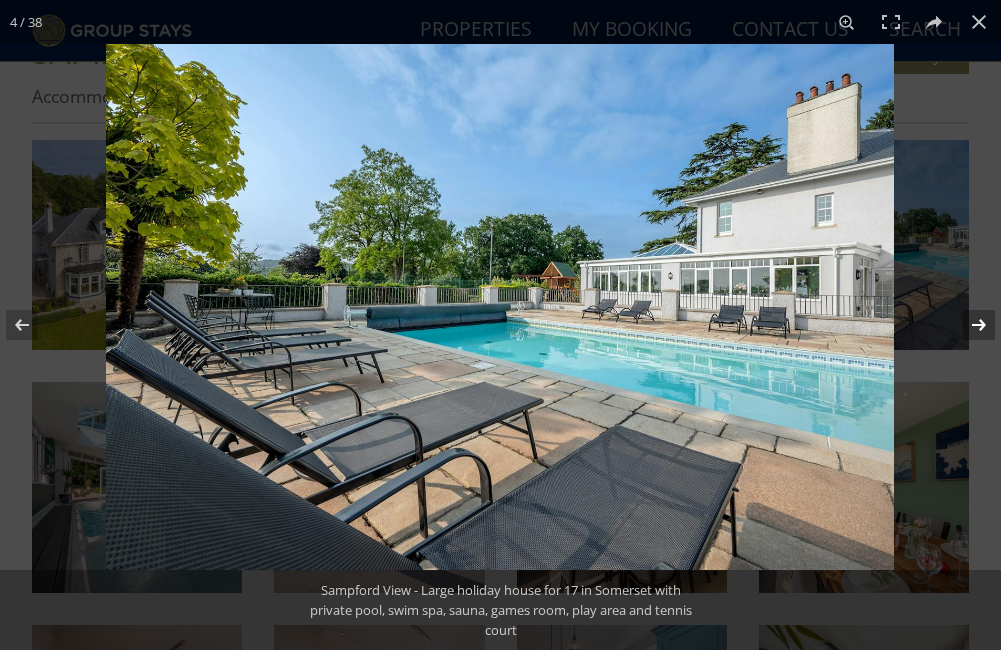 click at bounding box center [966, 325] 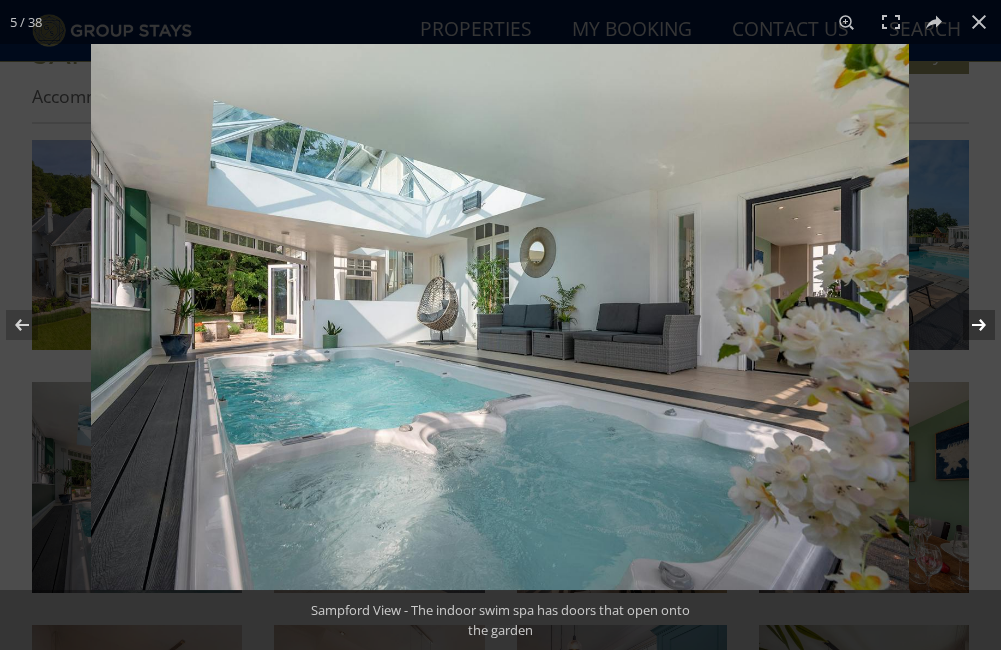 click at bounding box center (966, 325) 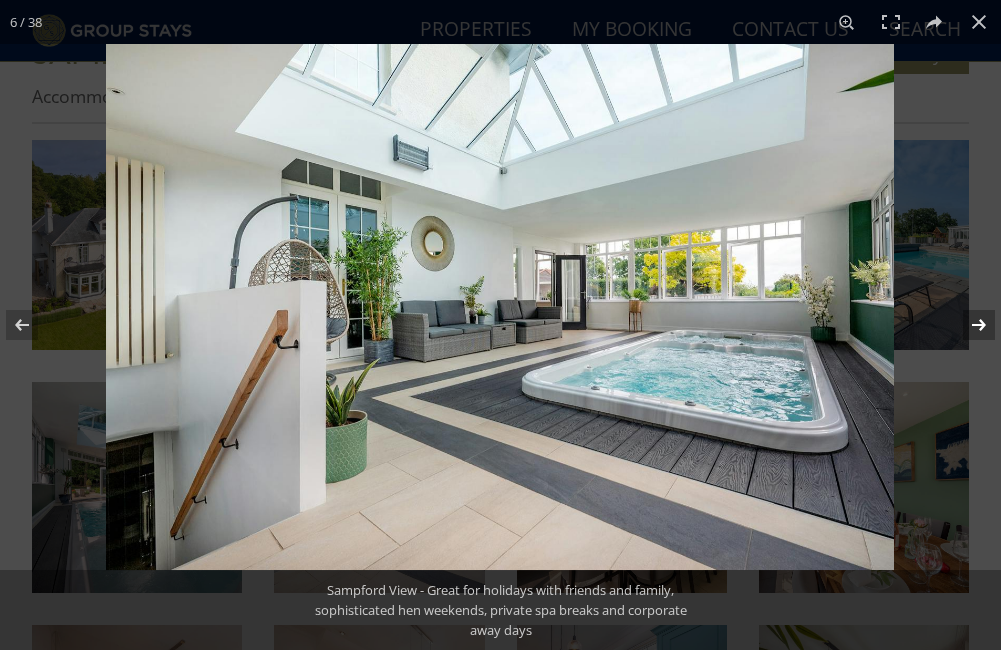 click at bounding box center [966, 325] 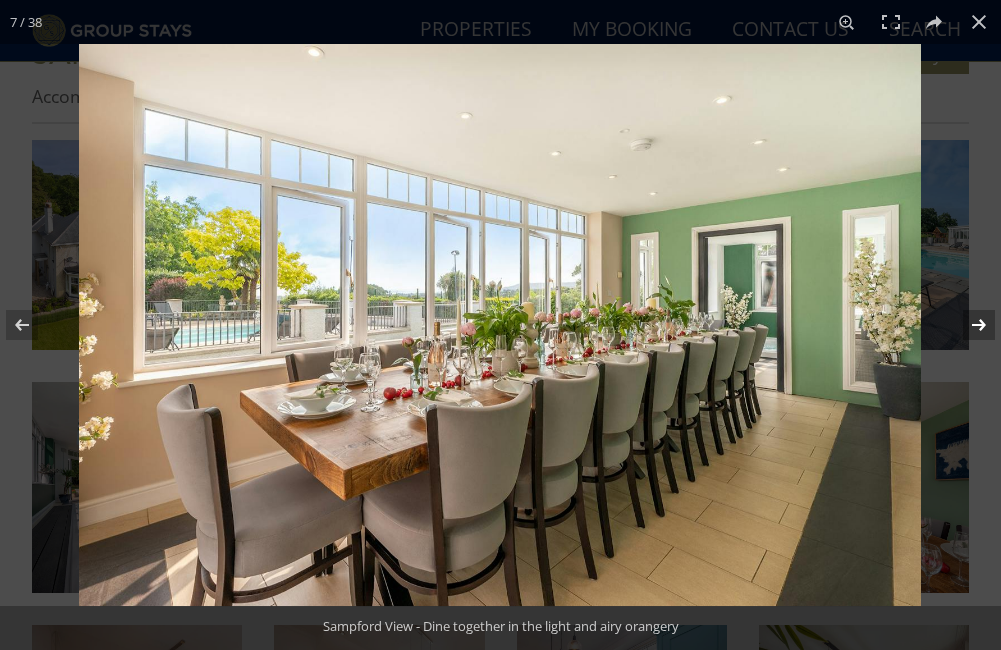 click at bounding box center (966, 325) 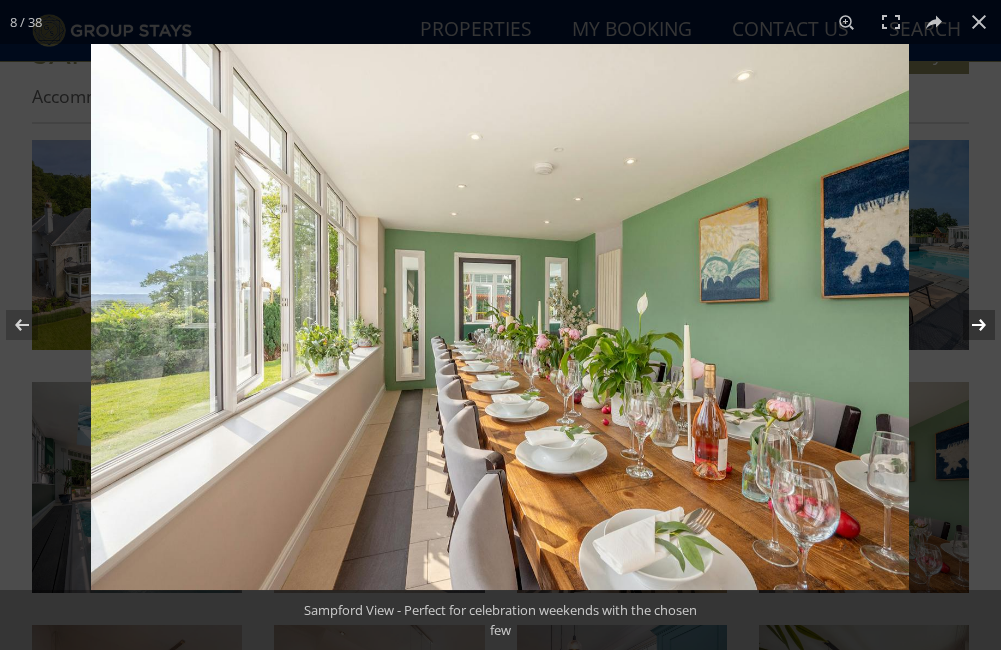 click at bounding box center (966, 325) 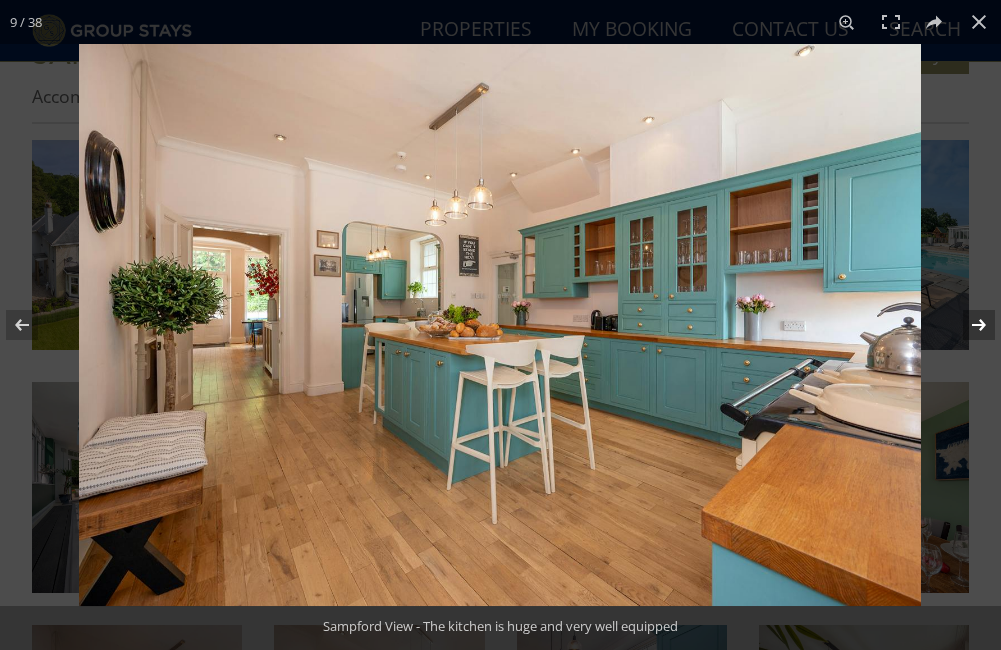 click at bounding box center (966, 325) 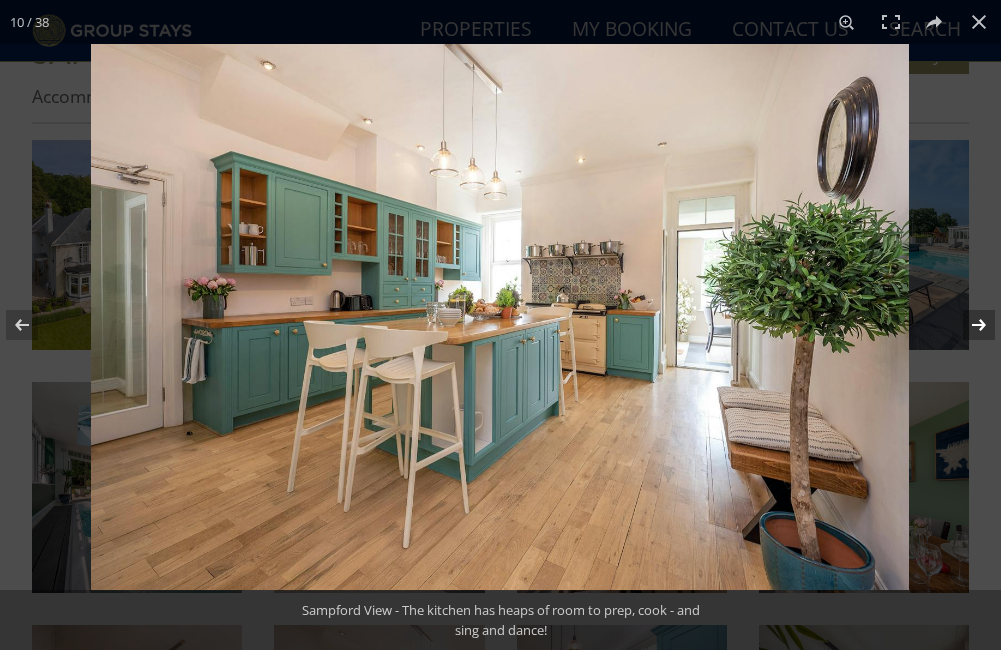 click at bounding box center [966, 325] 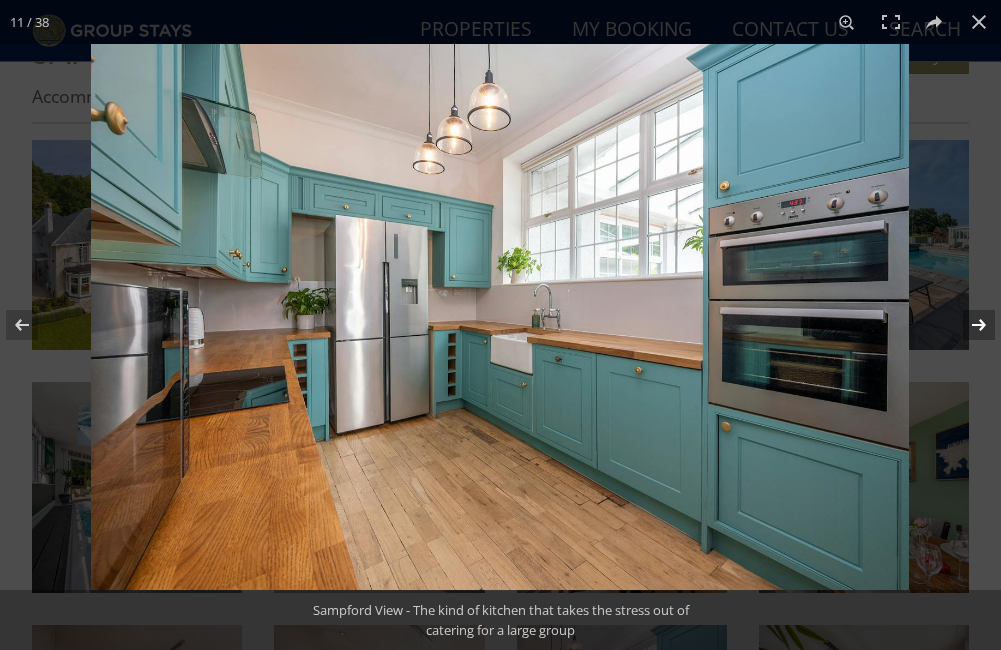 click at bounding box center [966, 325] 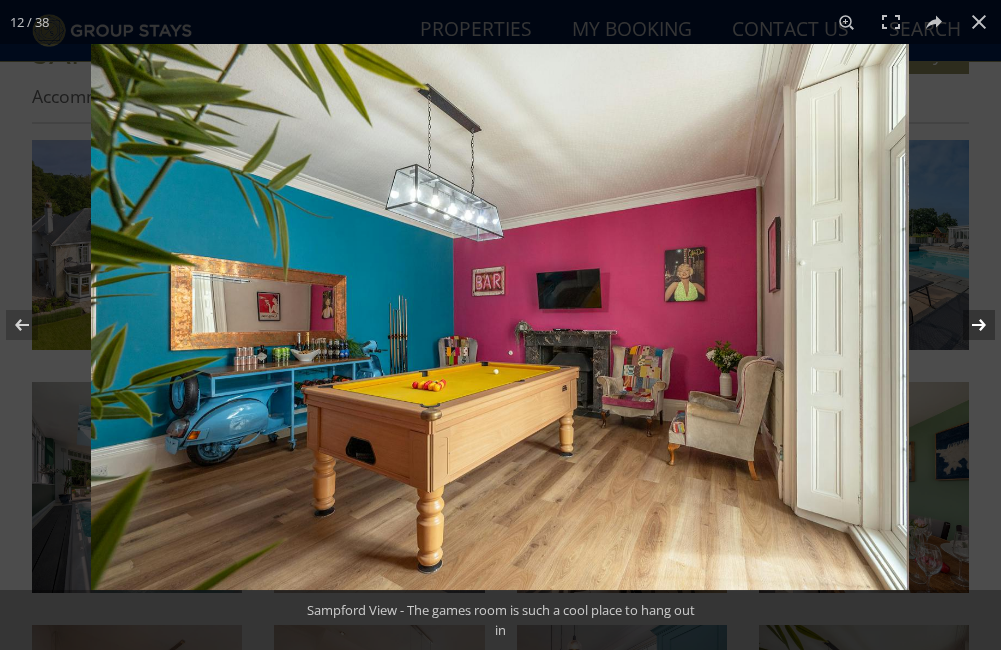 click at bounding box center [966, 325] 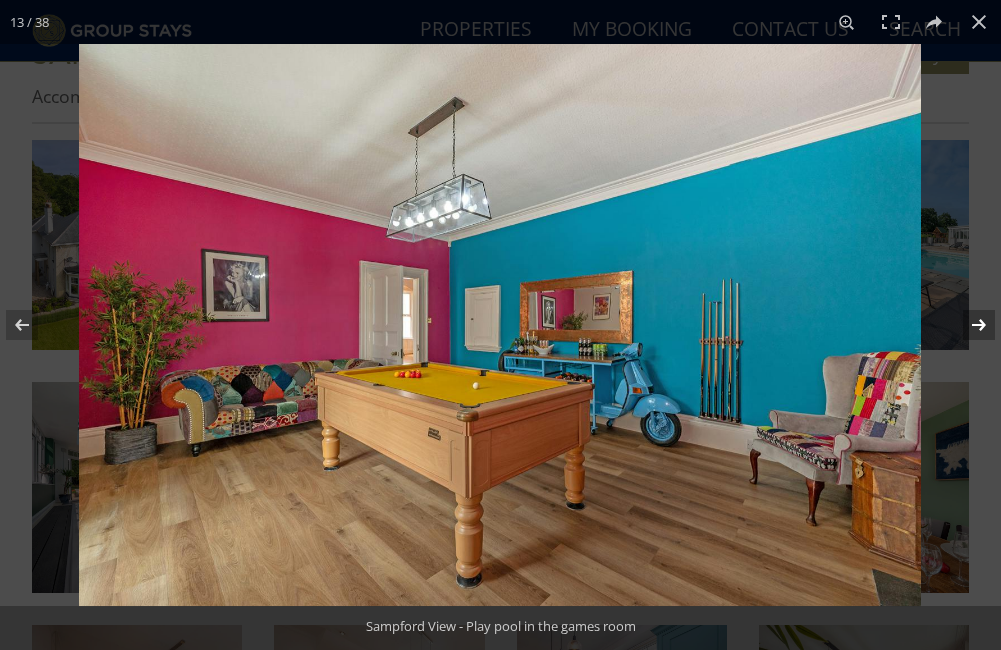 click at bounding box center [966, 325] 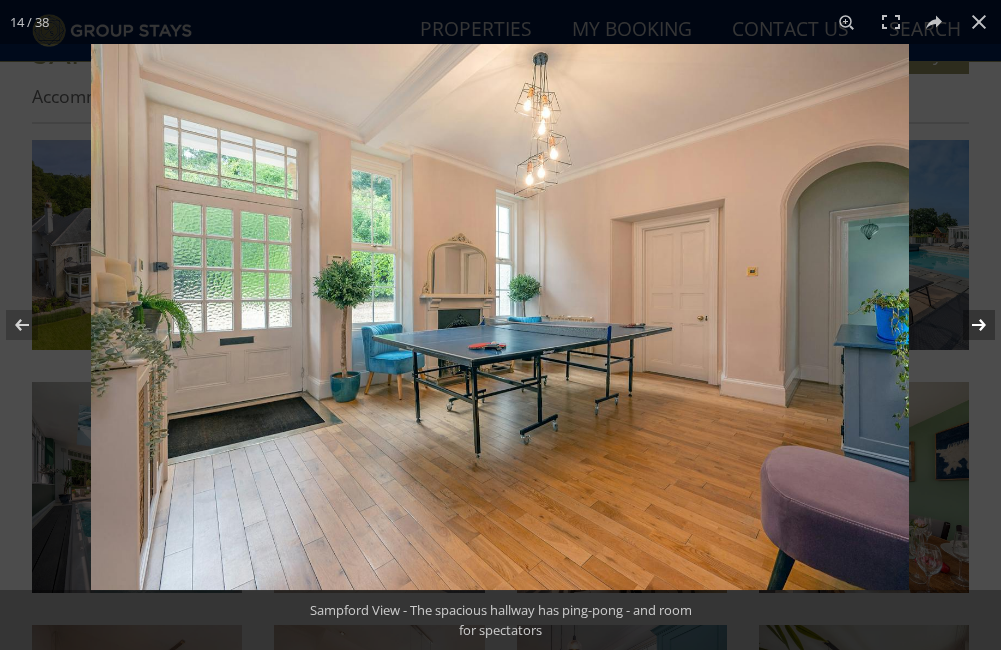 click at bounding box center (966, 325) 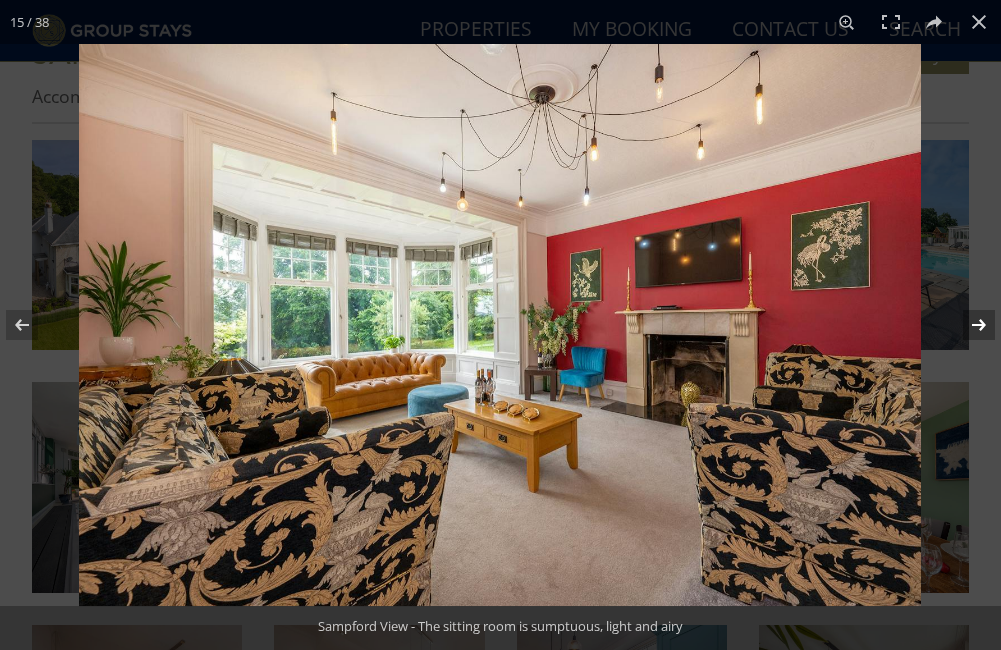 click at bounding box center [966, 325] 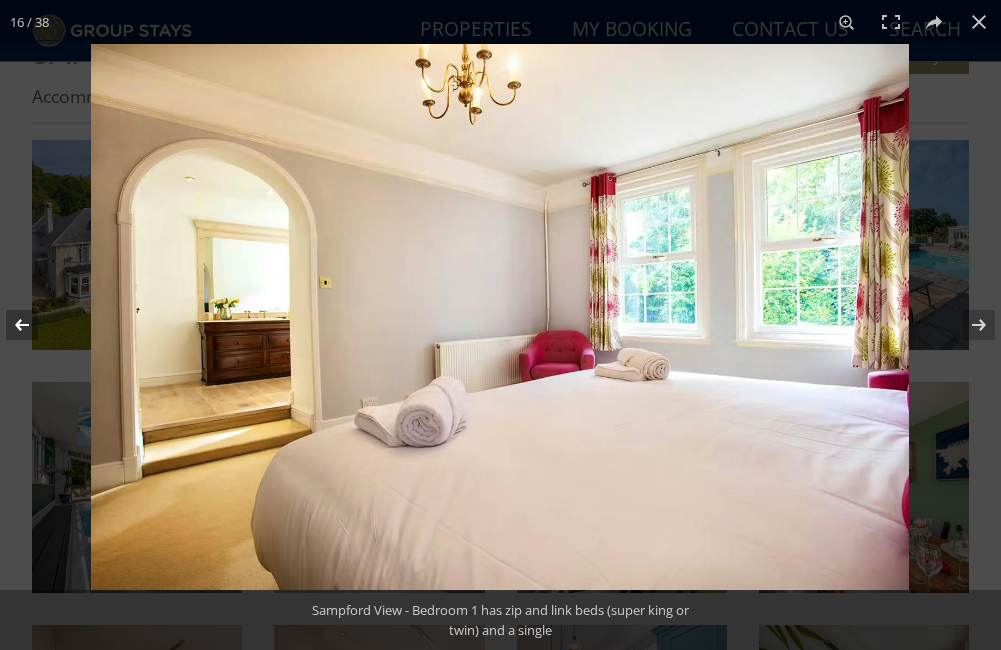 click at bounding box center [35, 325] 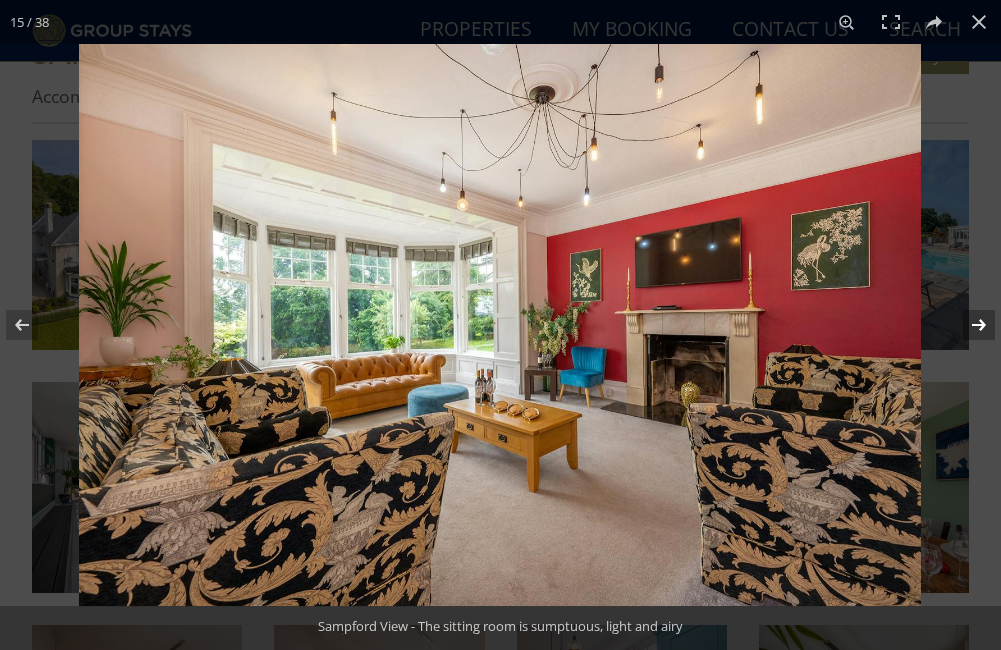 click at bounding box center [966, 325] 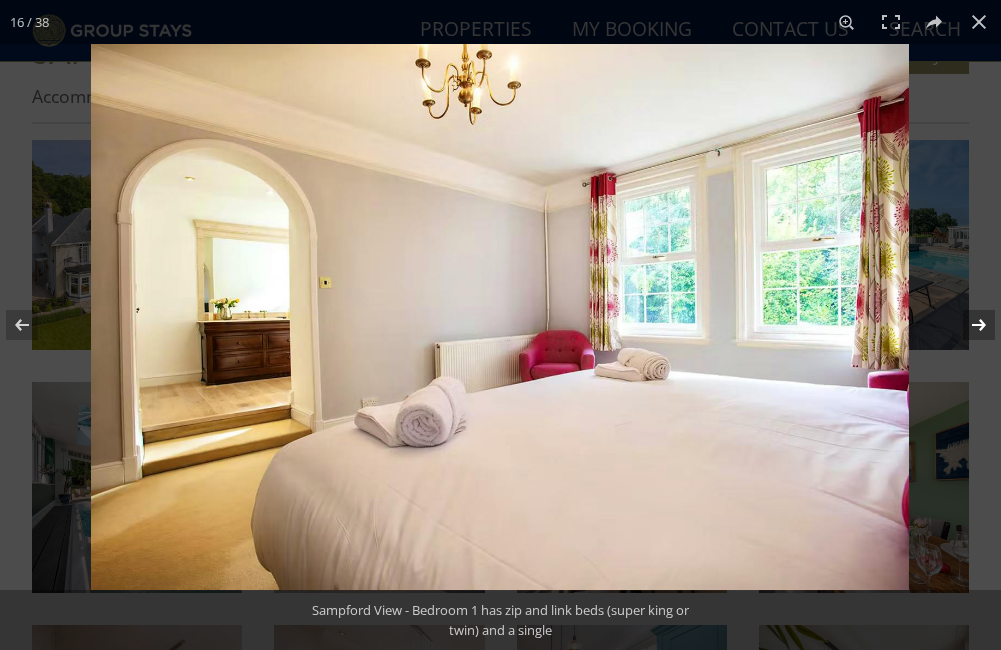 click at bounding box center (966, 325) 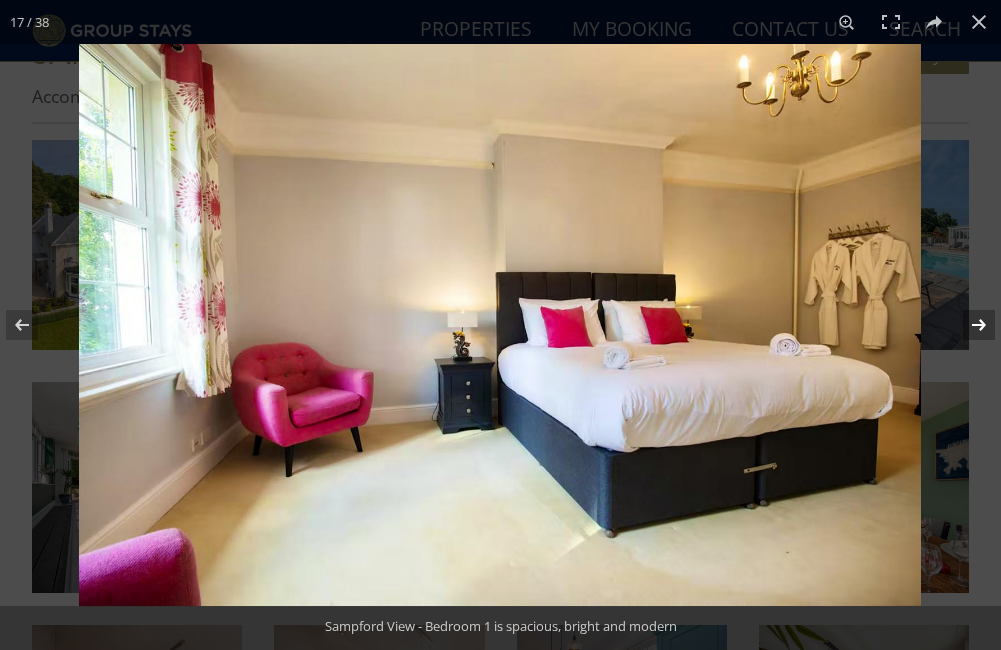 click at bounding box center (966, 325) 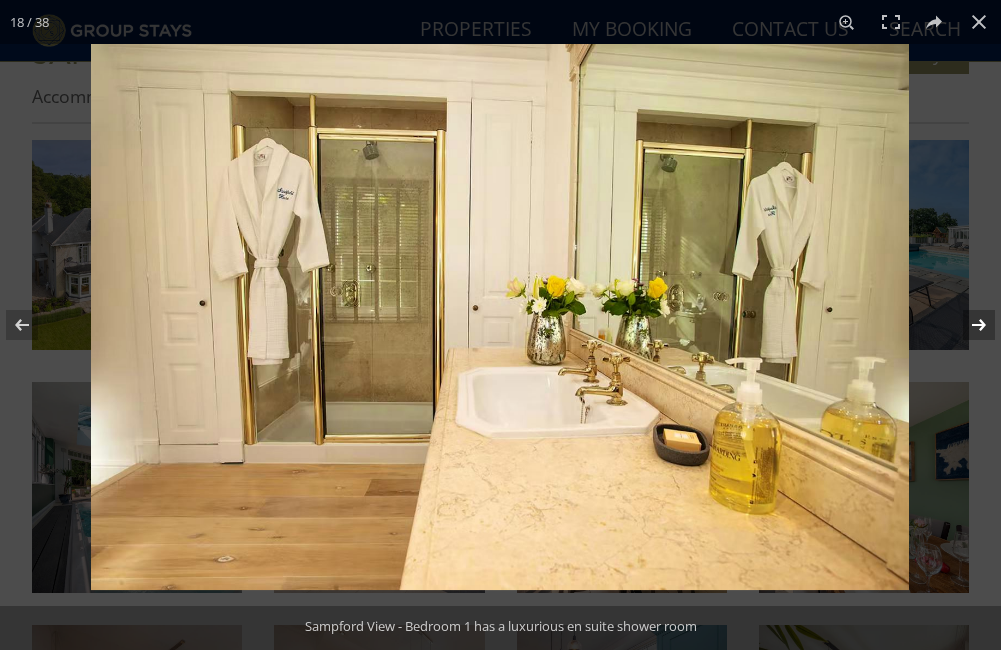 click at bounding box center (966, 325) 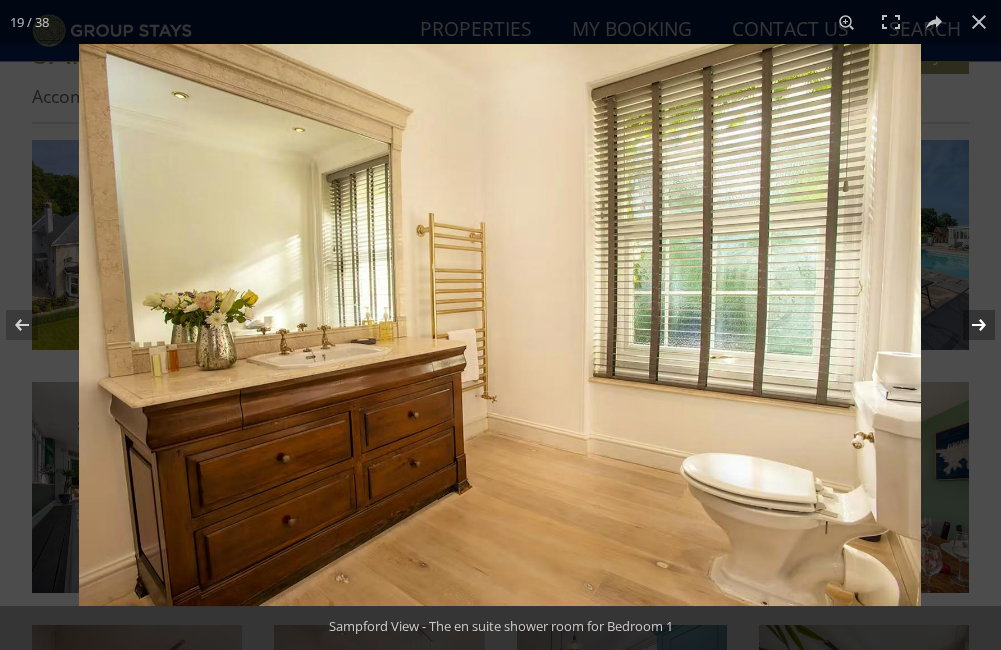 click at bounding box center [966, 325] 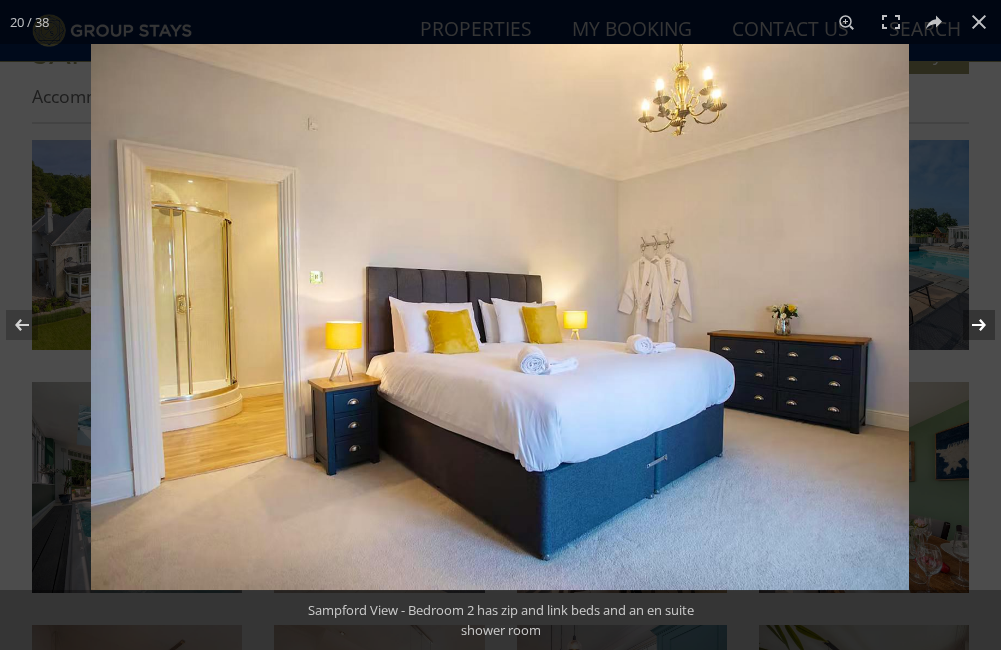 click at bounding box center (966, 325) 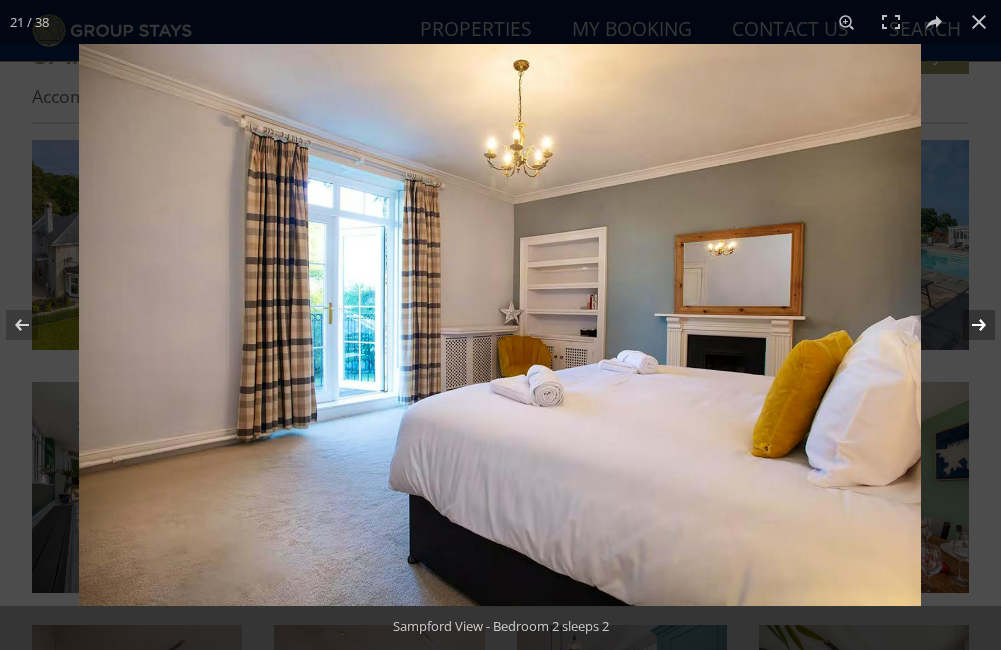 click at bounding box center (966, 325) 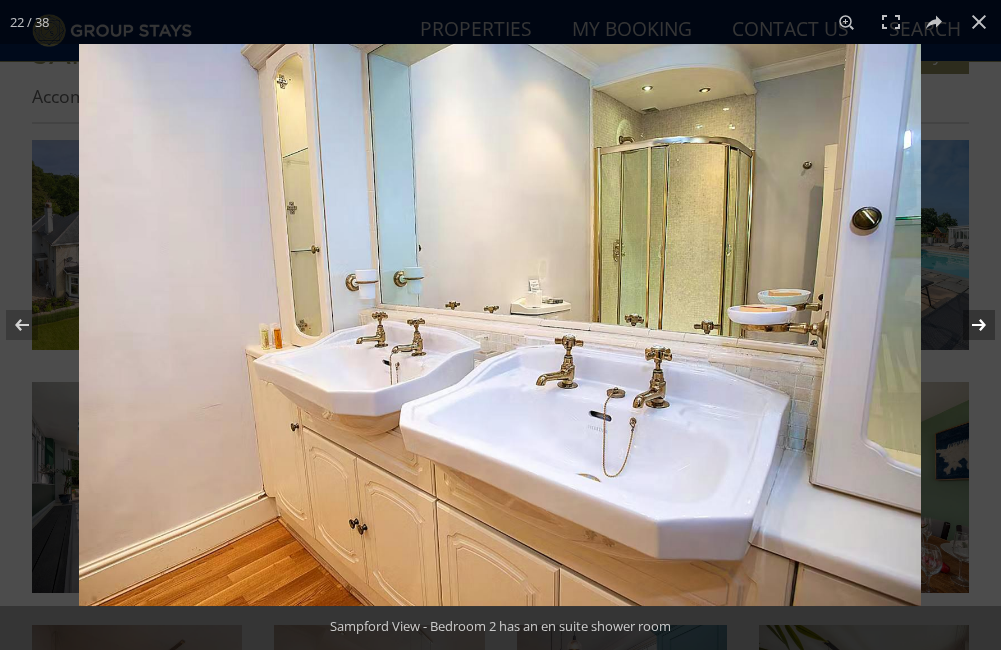 click at bounding box center (966, 325) 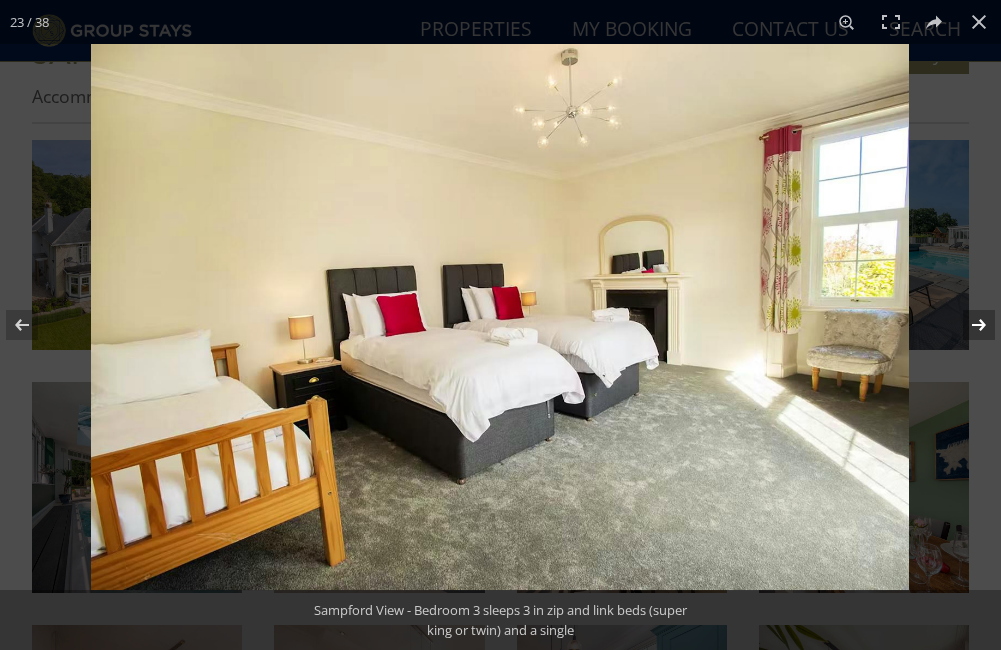 click at bounding box center (966, 325) 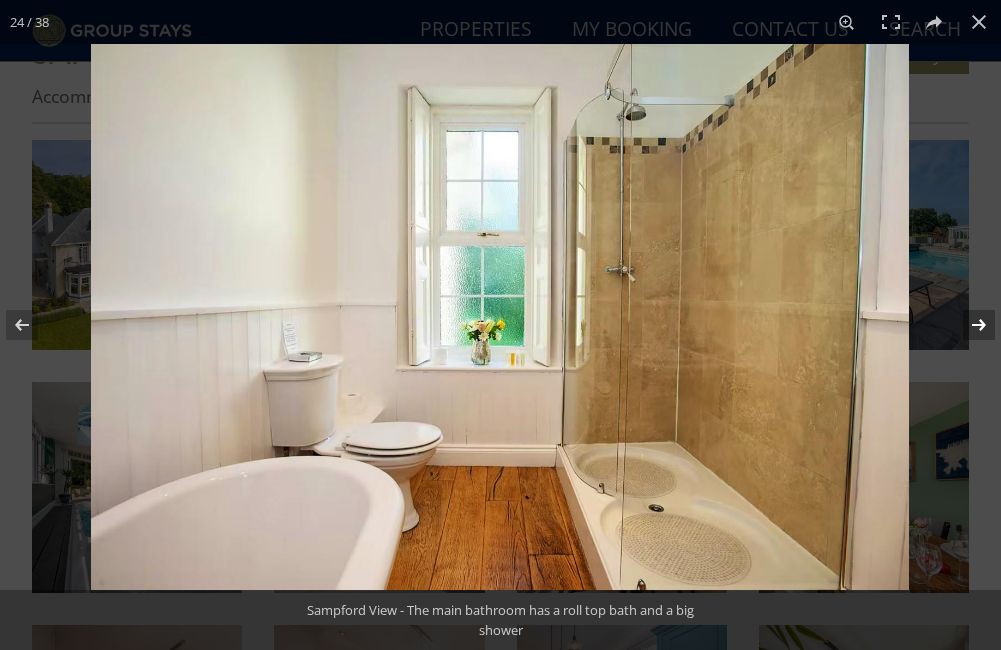 click at bounding box center [966, 325] 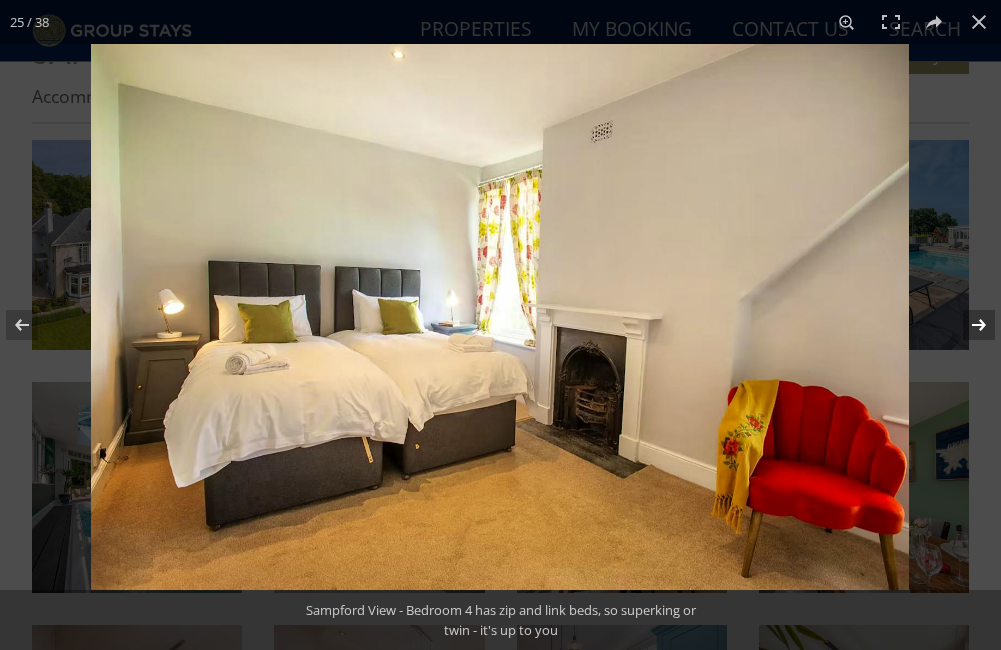 click at bounding box center [966, 325] 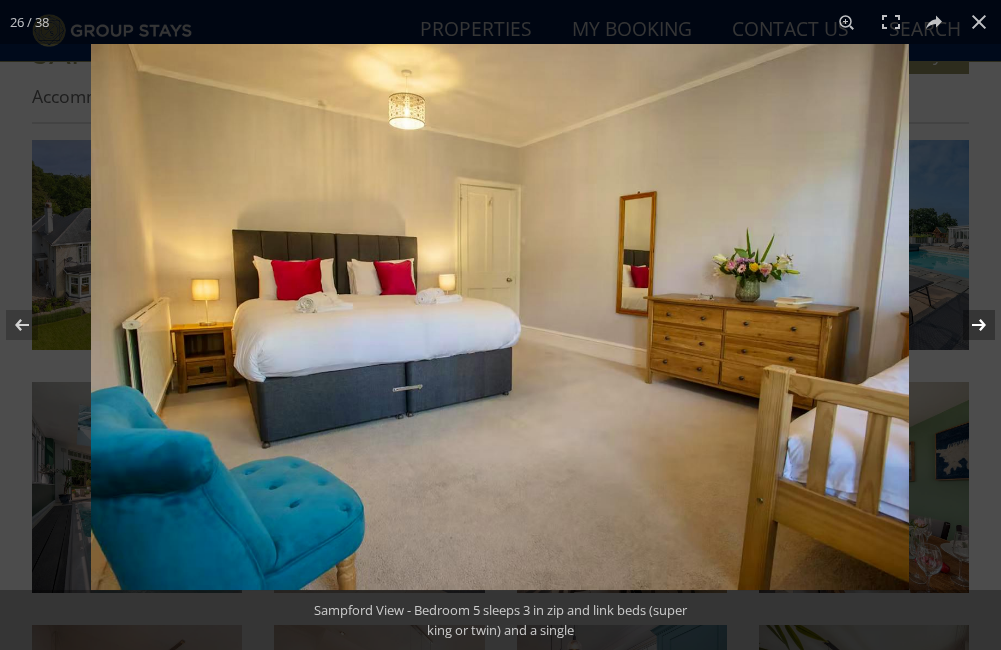 click at bounding box center [966, 325] 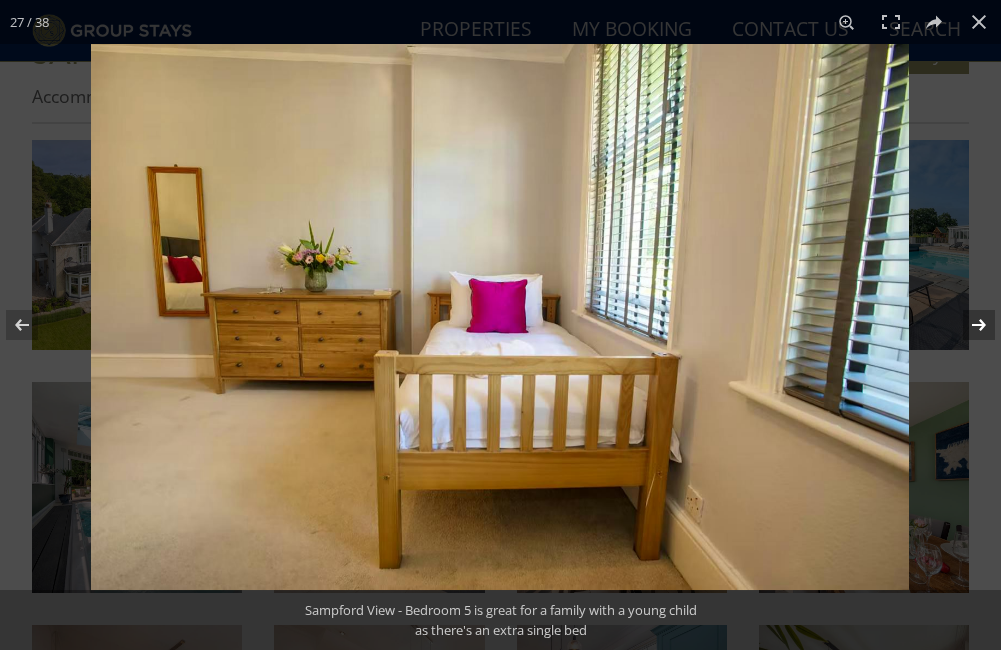 click at bounding box center (966, 325) 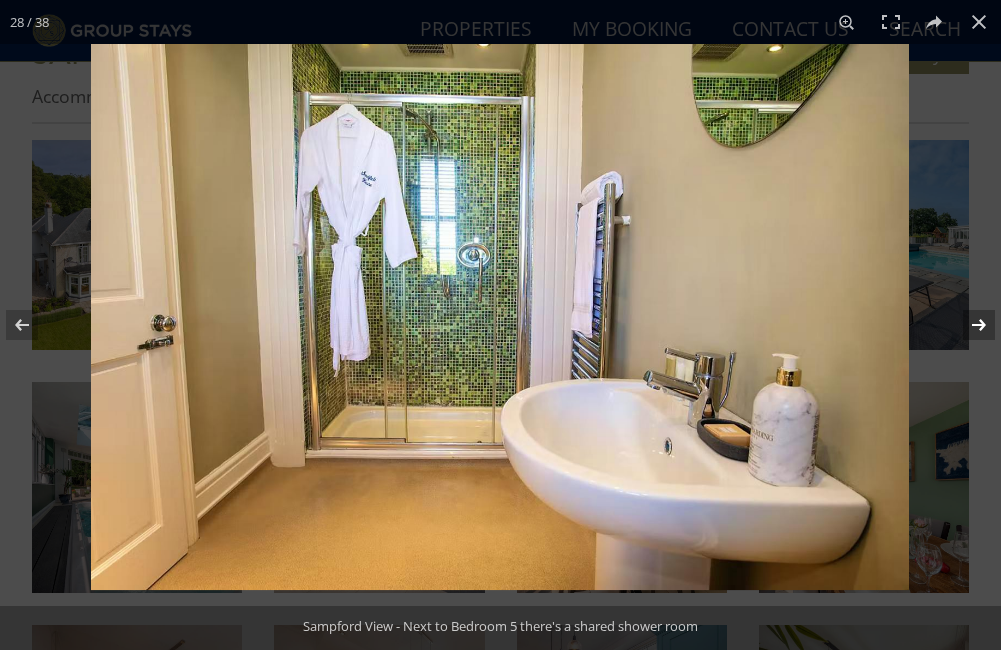 click at bounding box center [966, 325] 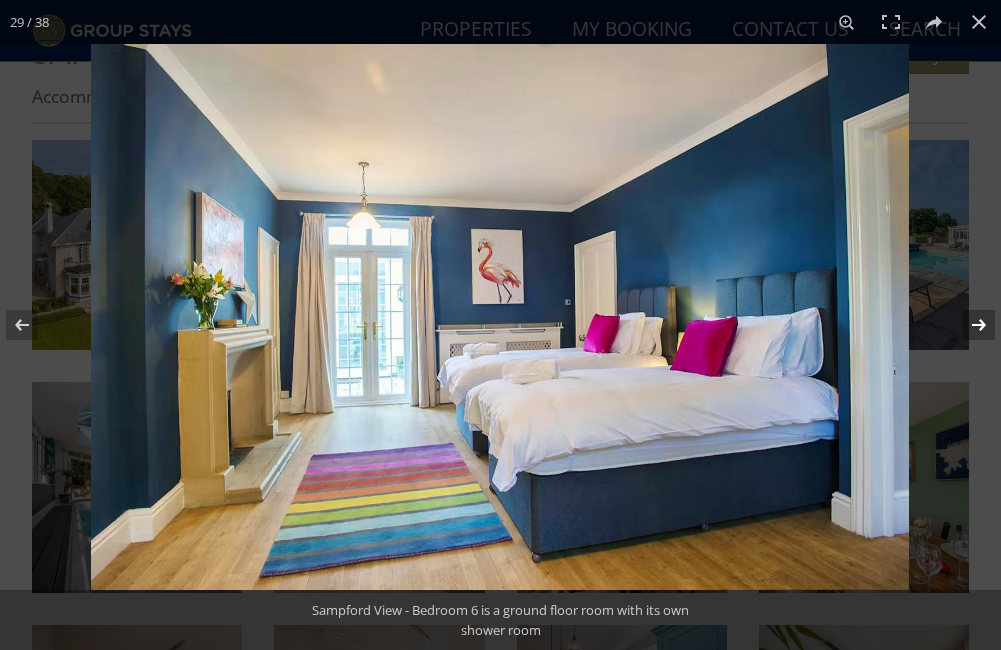 click at bounding box center (966, 325) 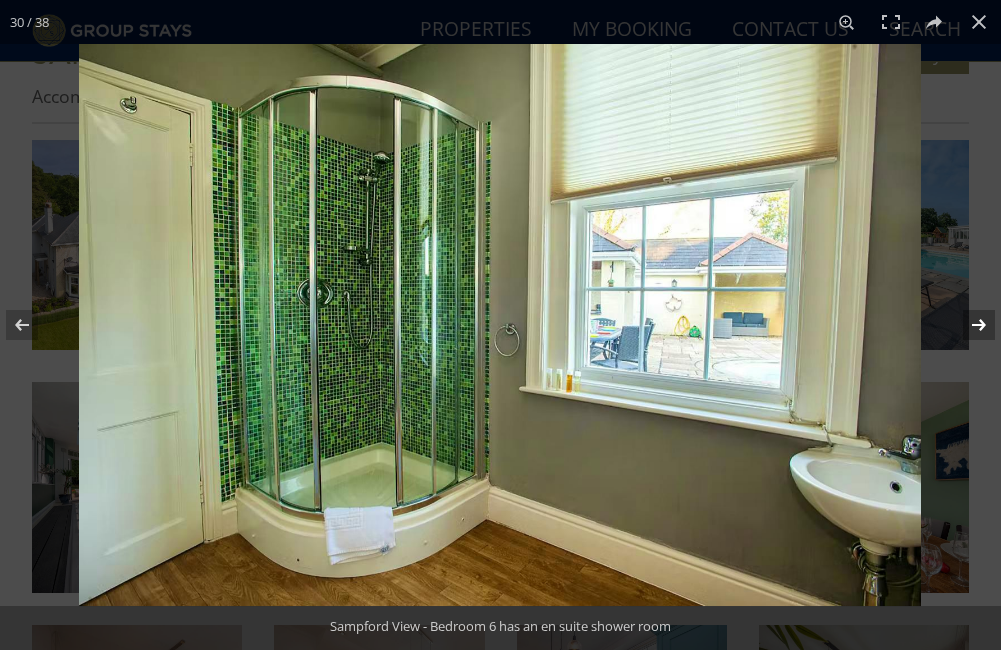 click at bounding box center (966, 325) 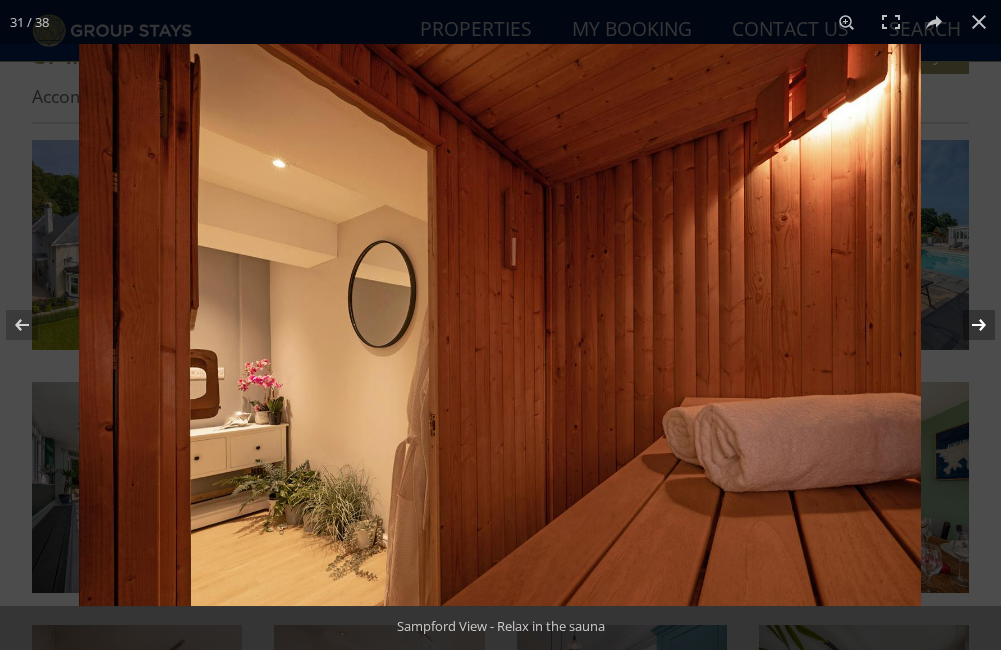 click at bounding box center [966, 325] 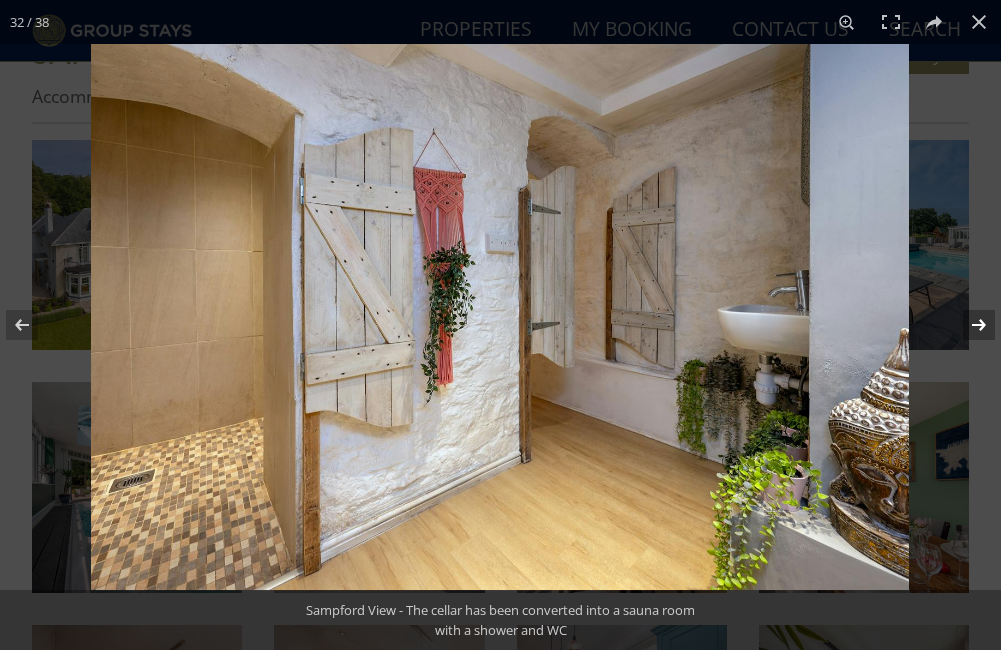 click at bounding box center [966, 325] 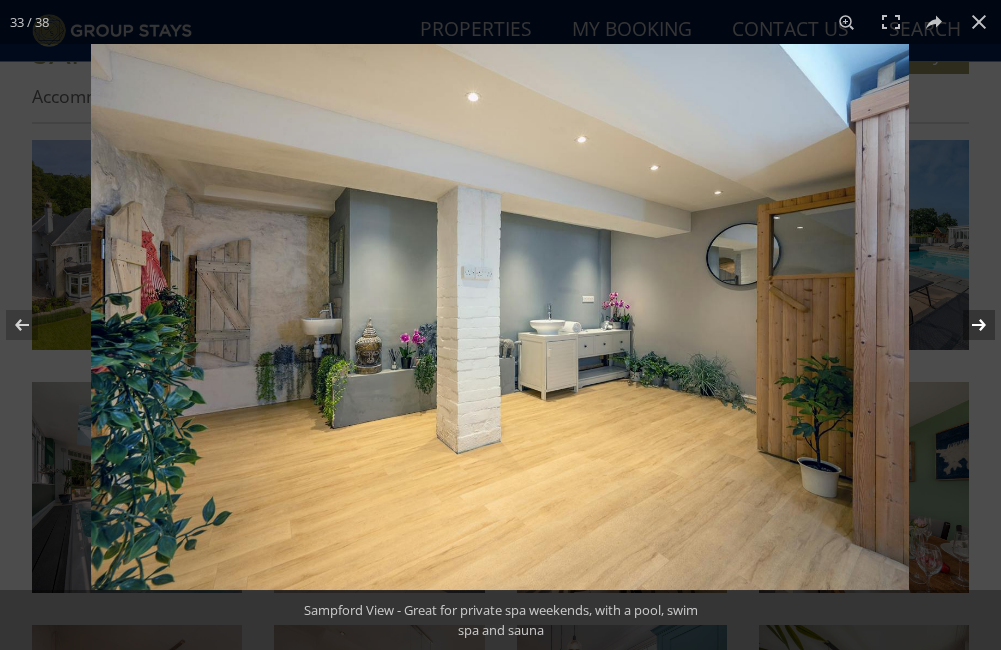 click at bounding box center [966, 325] 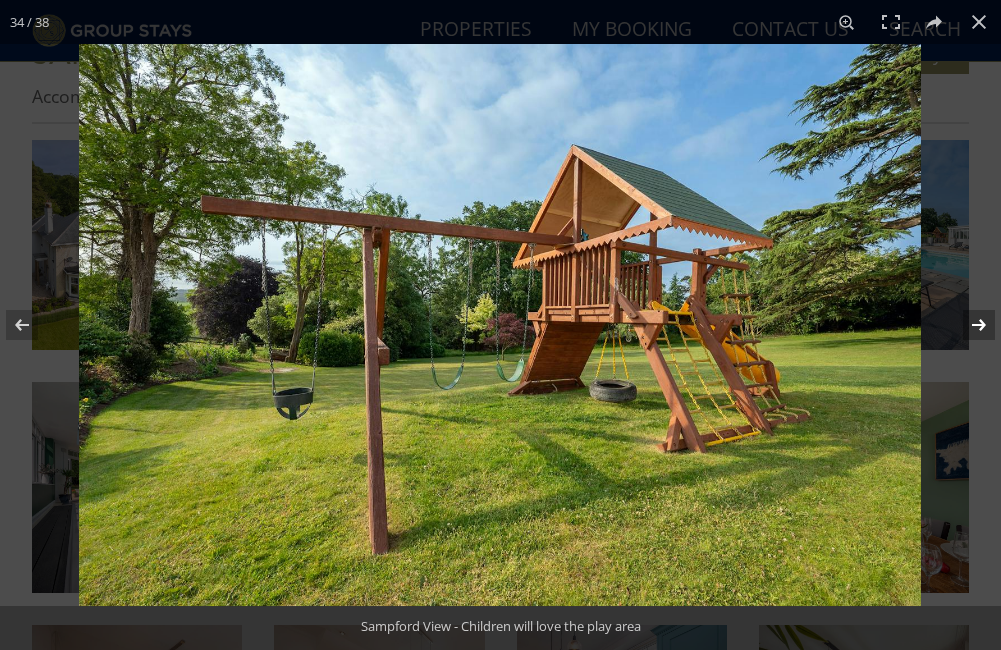 click at bounding box center (966, 325) 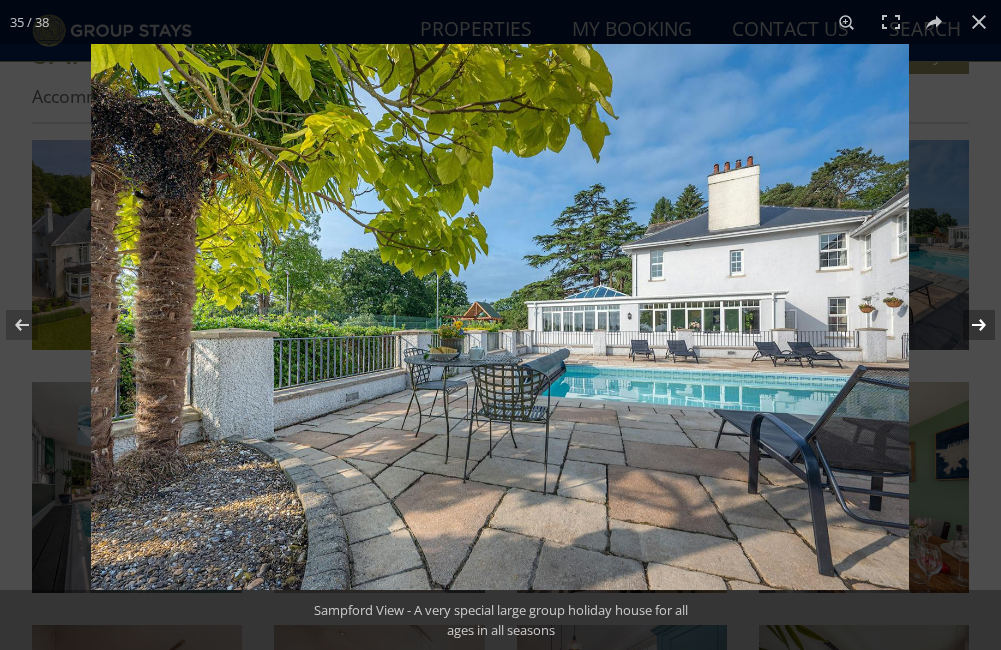 click at bounding box center (966, 325) 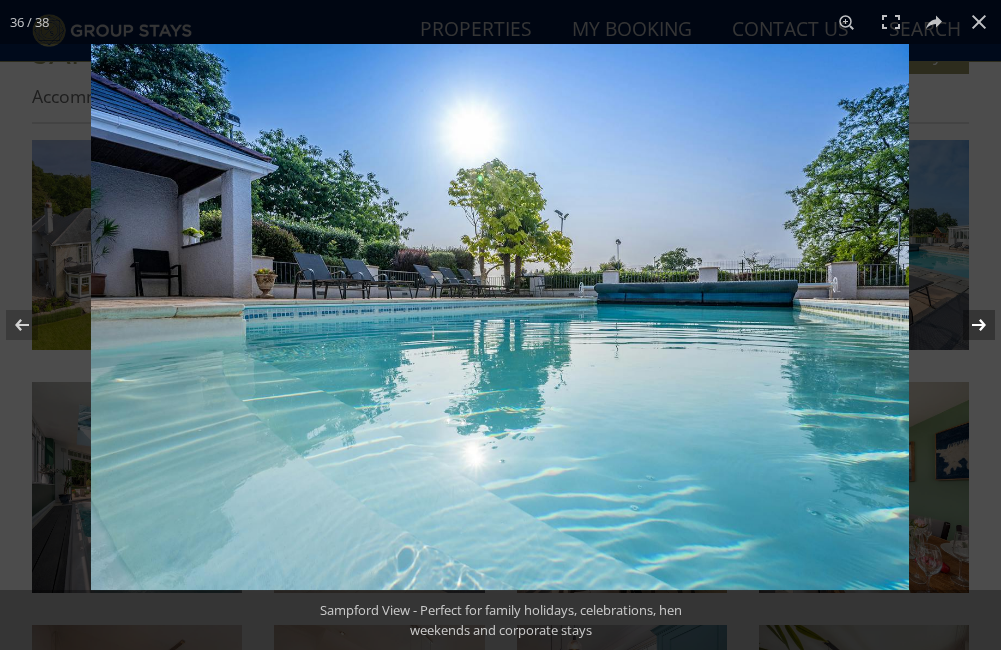 click at bounding box center [966, 325] 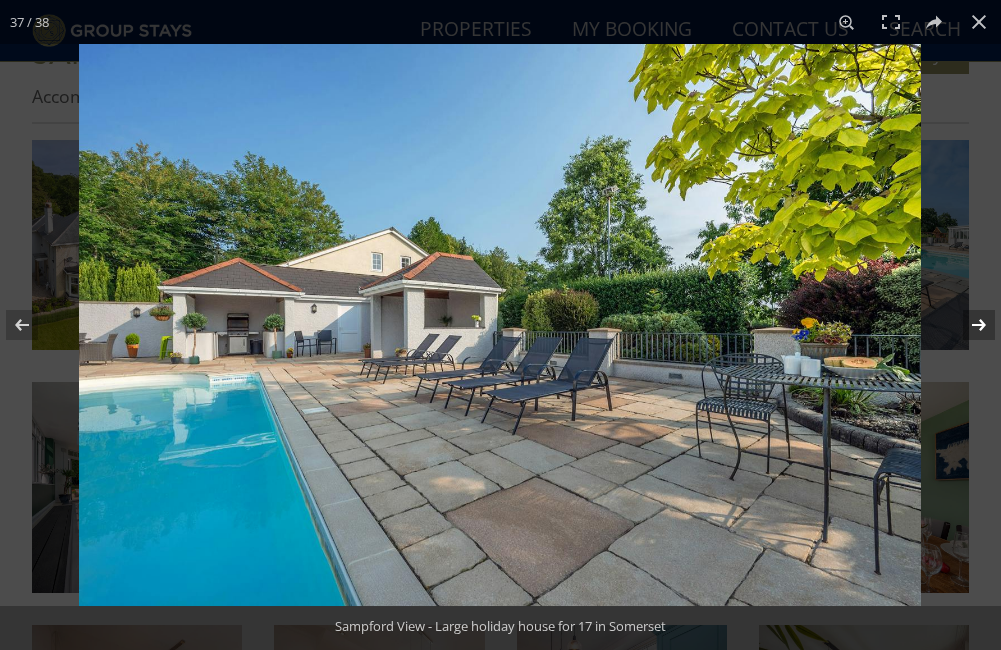 click at bounding box center [966, 325] 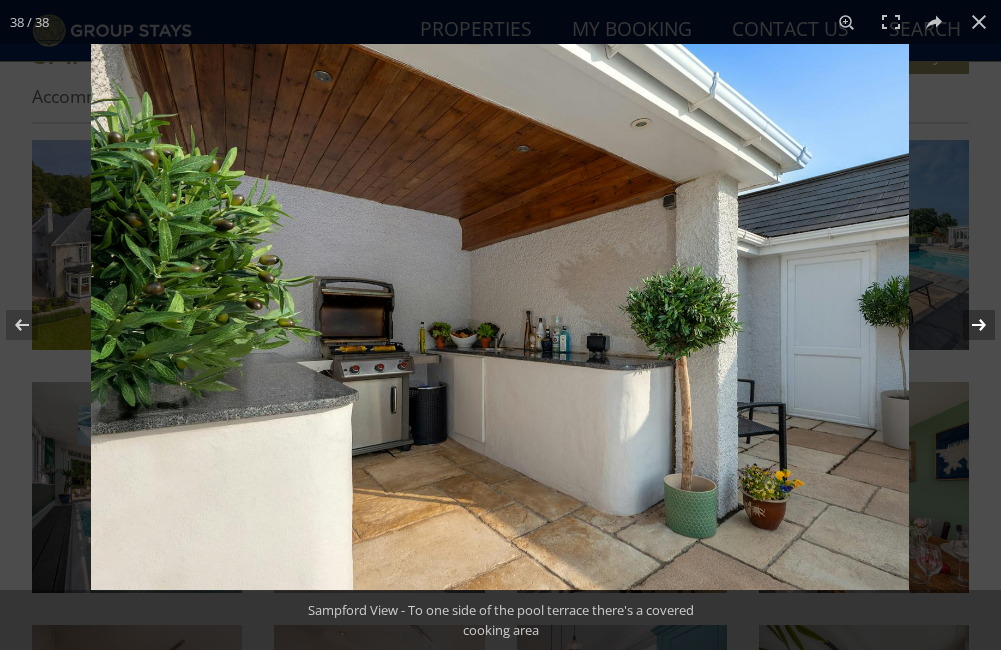 click at bounding box center (966, 325) 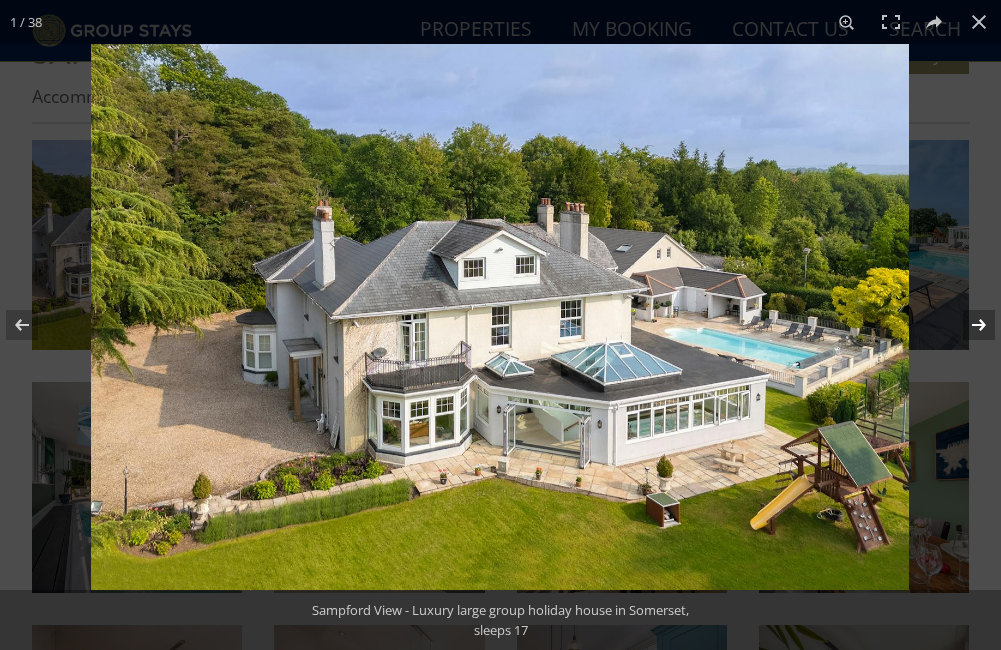 click at bounding box center [966, 325] 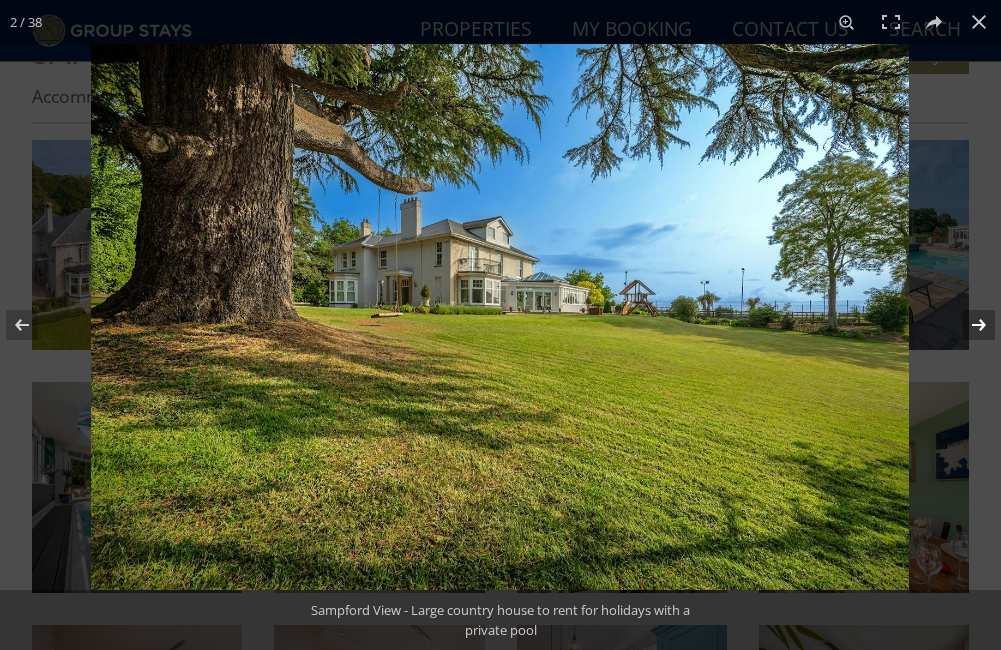 click at bounding box center [966, 325] 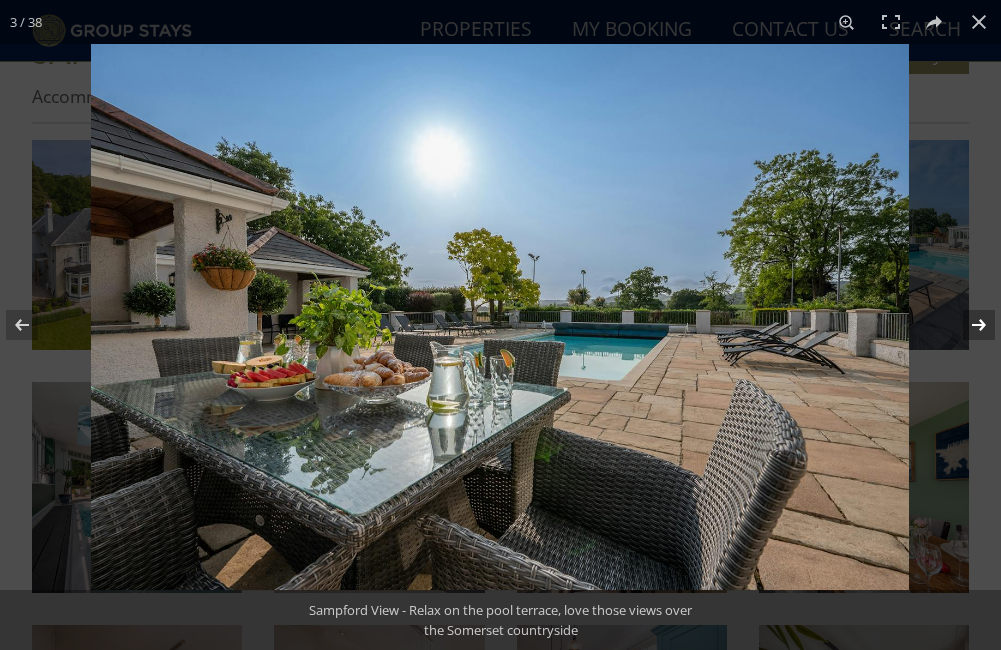 click at bounding box center (966, 325) 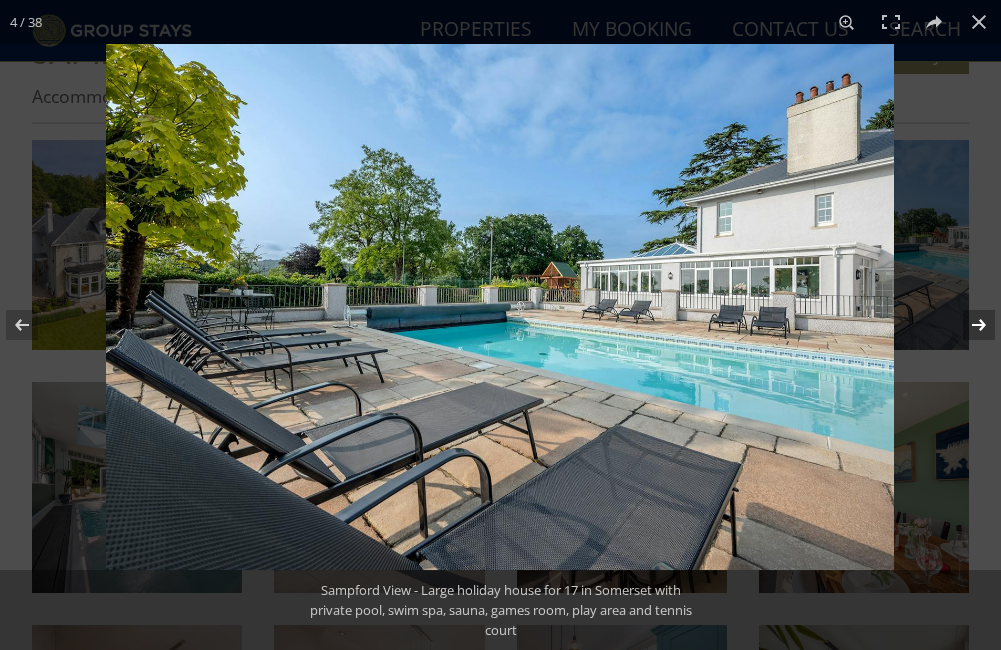 click at bounding box center [966, 325] 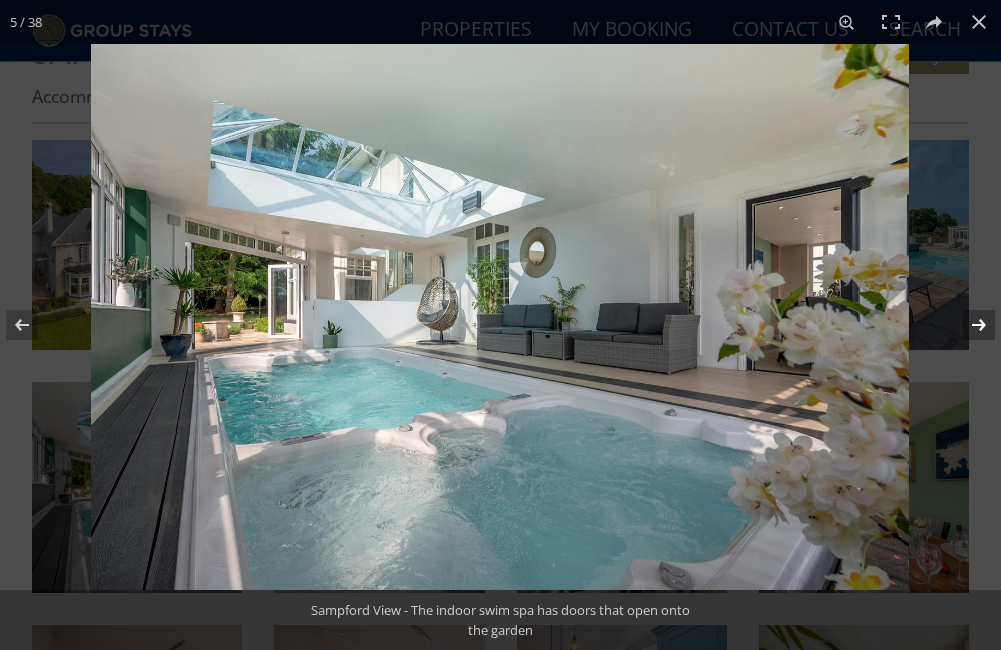 click at bounding box center [966, 325] 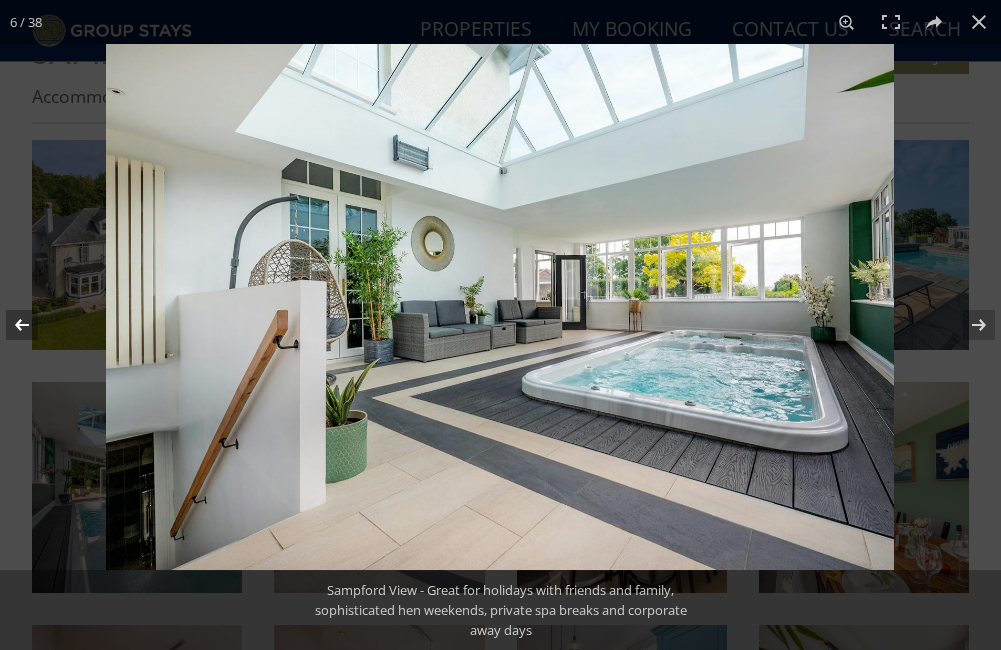click at bounding box center [35, 325] 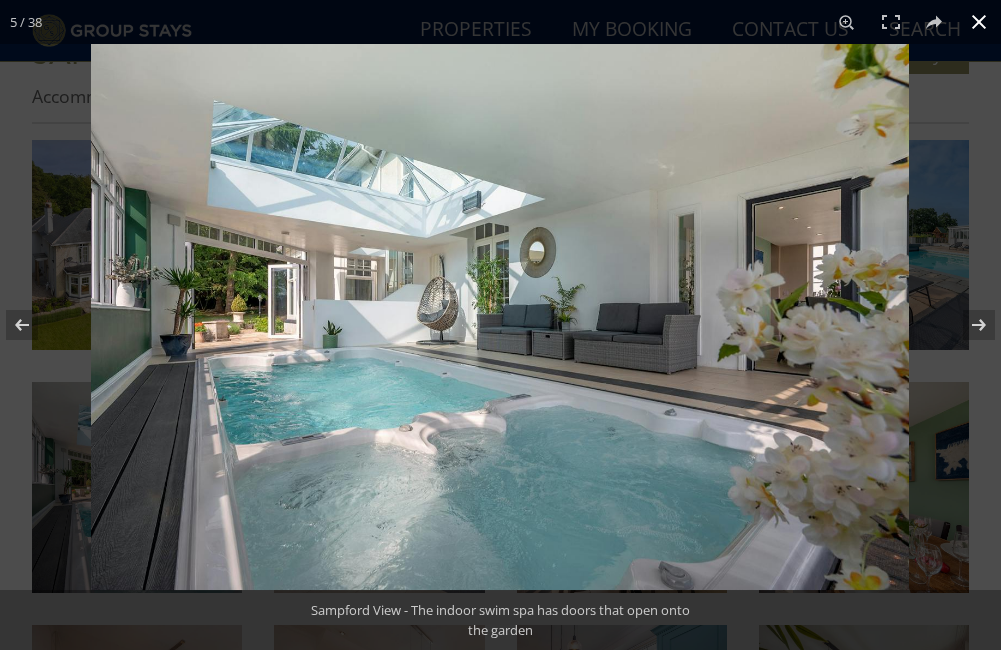 click at bounding box center [979, 22] 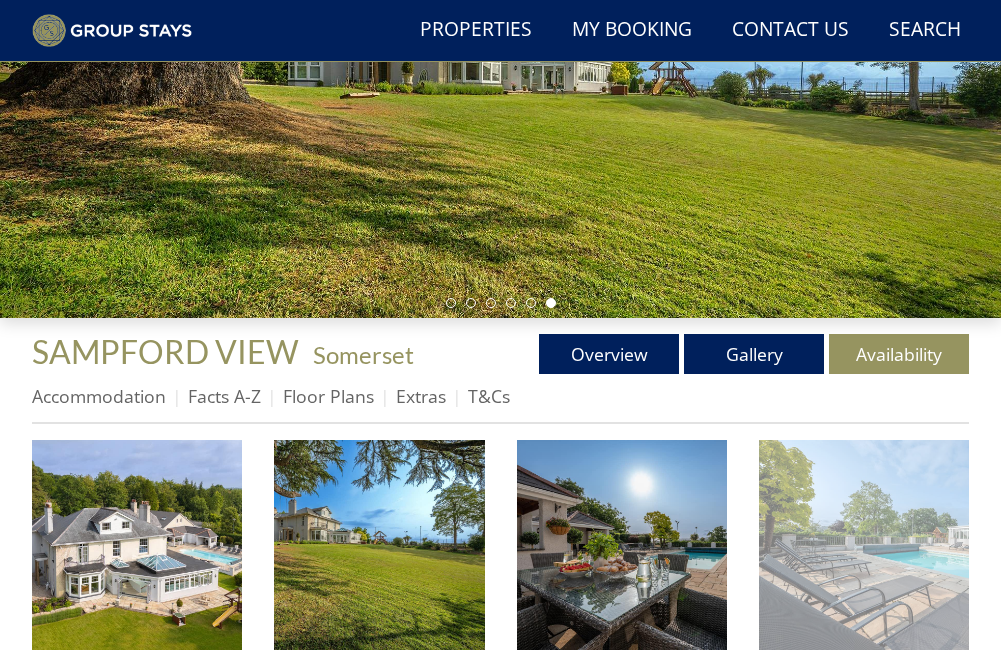 scroll, scrollTop: 248, scrollLeft: 0, axis: vertical 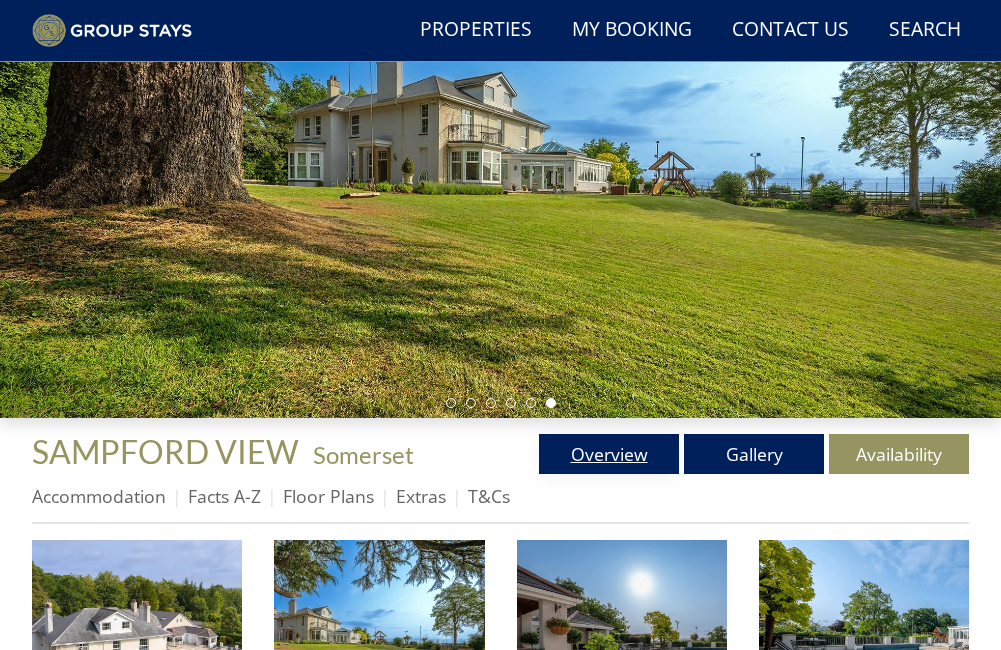 click on "Overview" at bounding box center [609, 454] 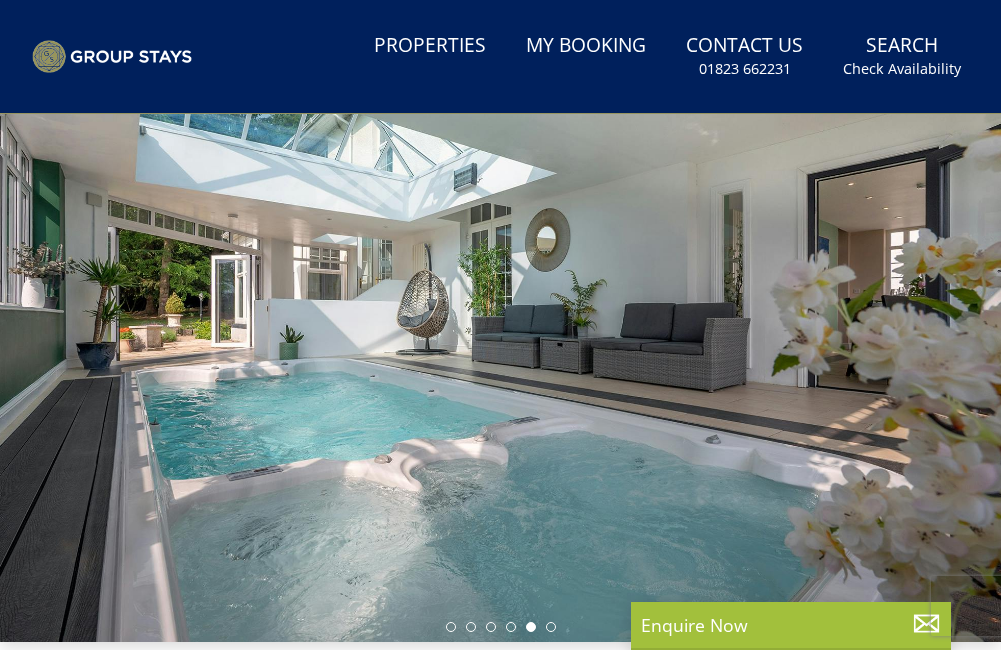 scroll, scrollTop: 477, scrollLeft: 0, axis: vertical 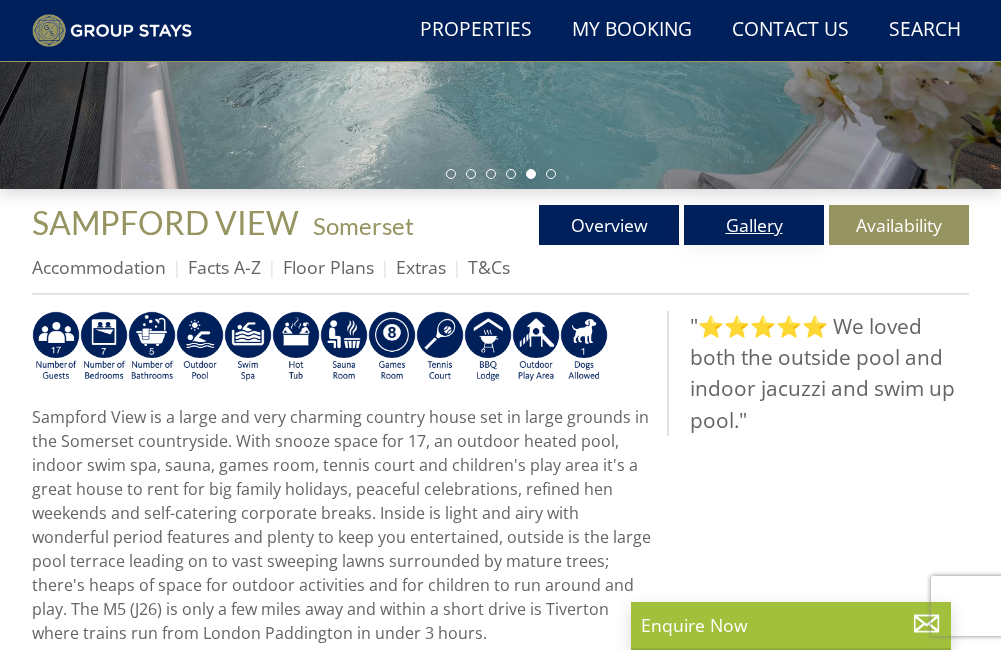 click on "Gallery" at bounding box center [754, 225] 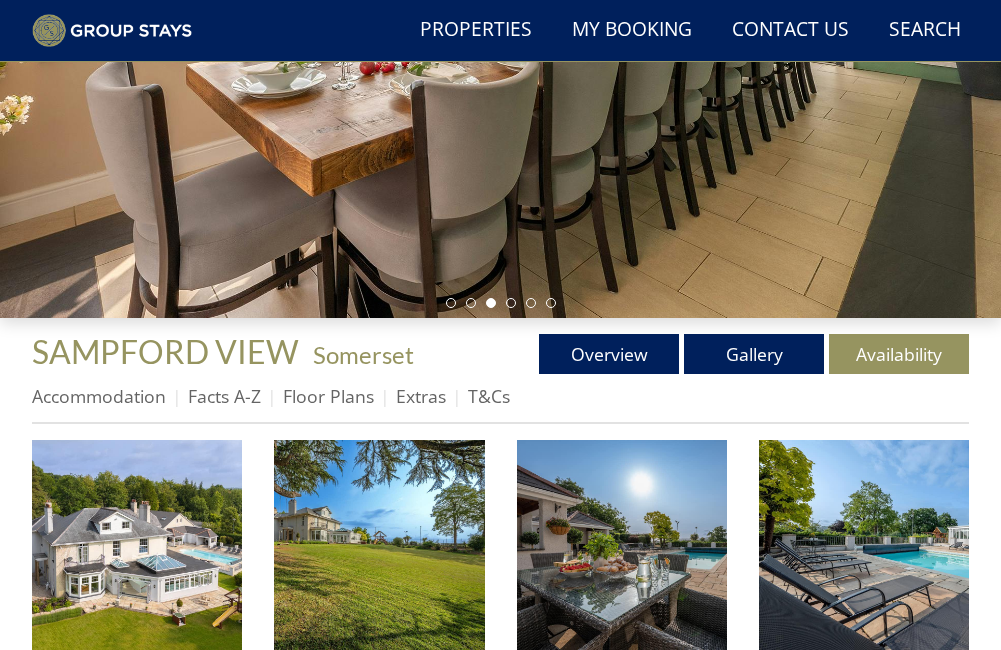scroll, scrollTop: 248, scrollLeft: 0, axis: vertical 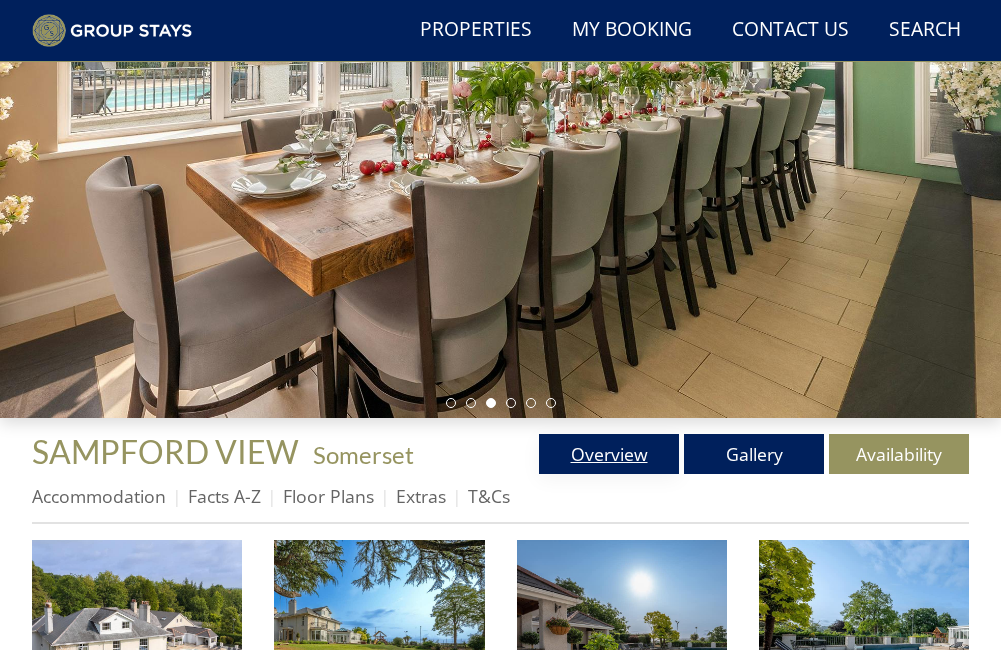 click on "Overview" at bounding box center [609, 454] 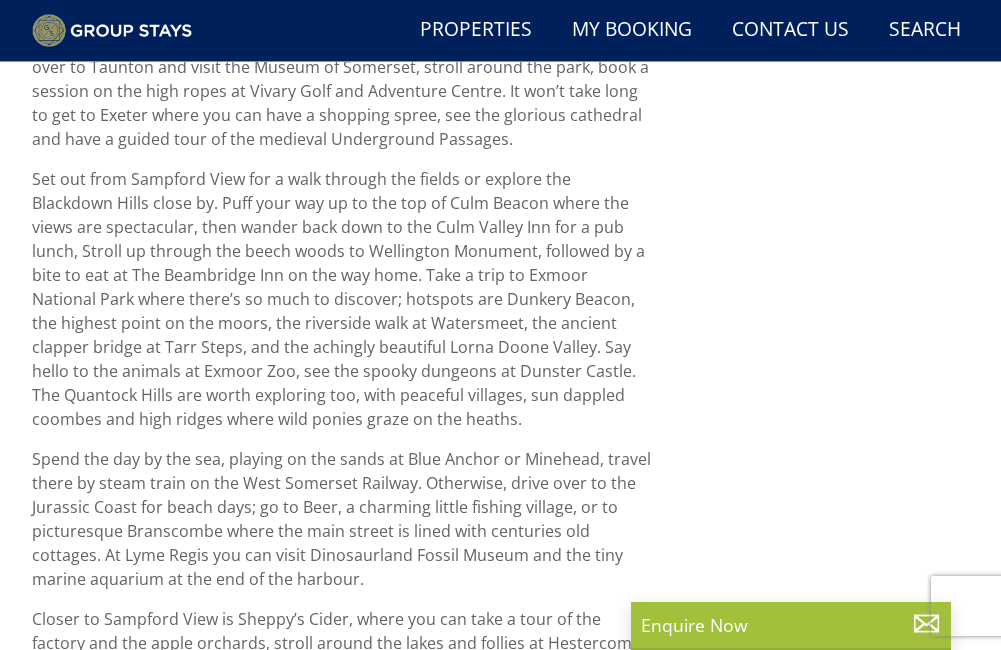 scroll, scrollTop: 1279, scrollLeft: 0, axis: vertical 